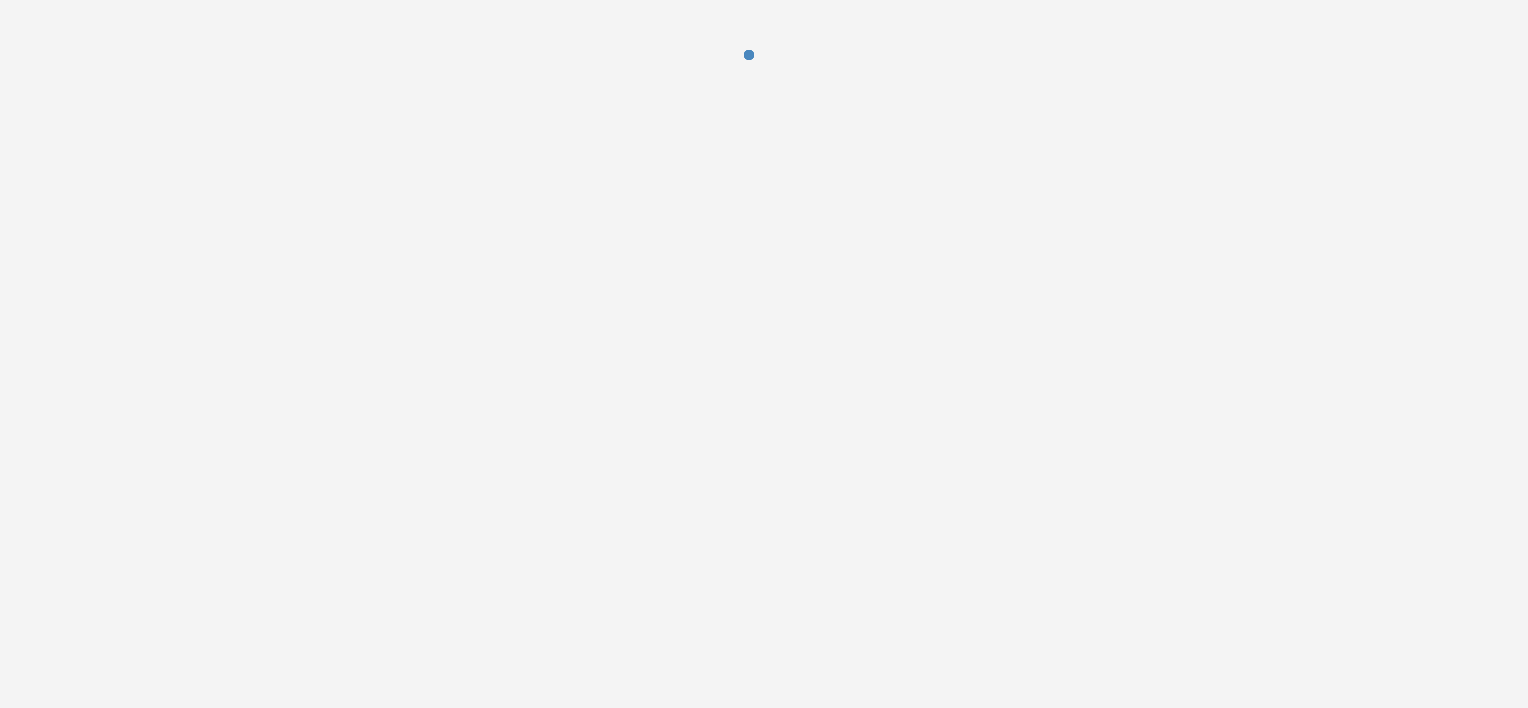 scroll, scrollTop: 0, scrollLeft: 0, axis: both 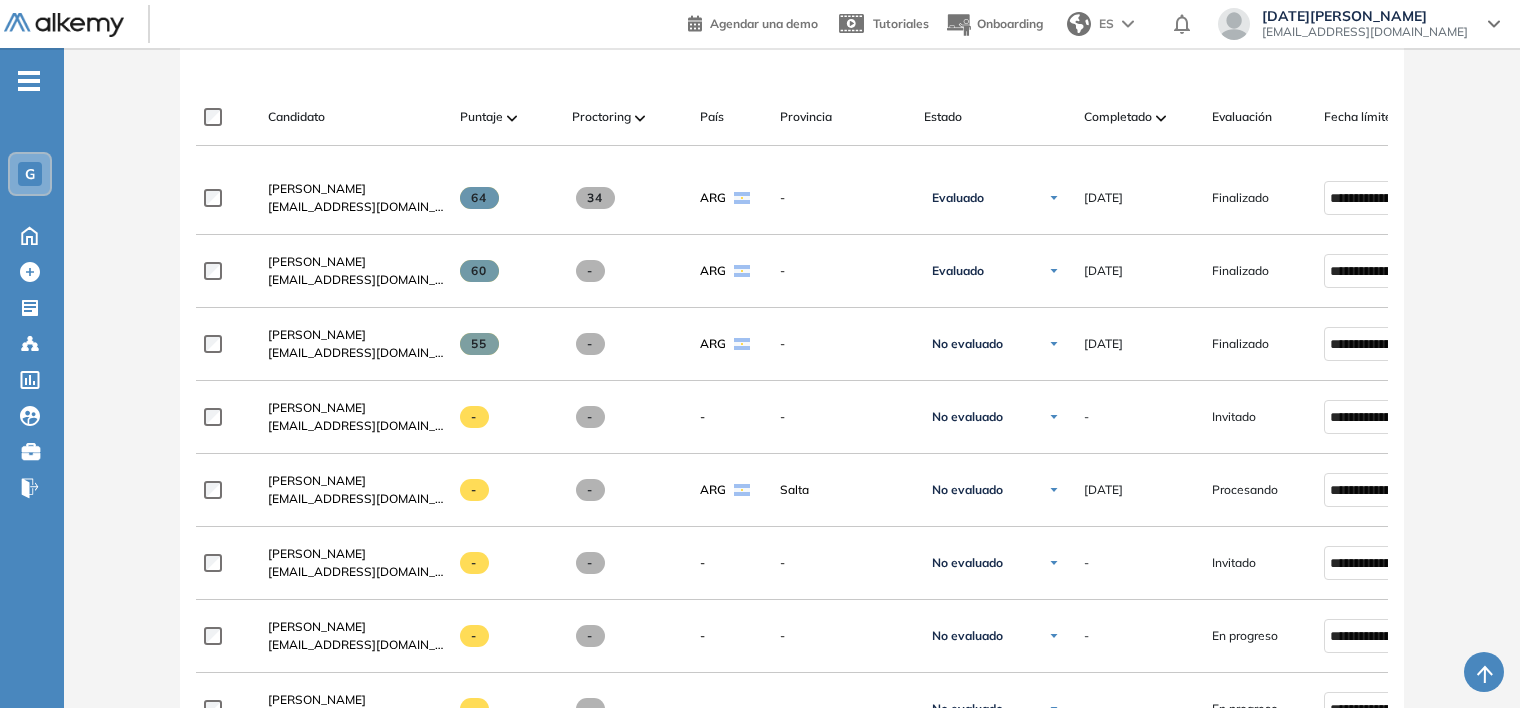 drag, startPoint x: 1040, startPoint y: 704, endPoint x: 1246, endPoint y: 709, distance: 206.06067 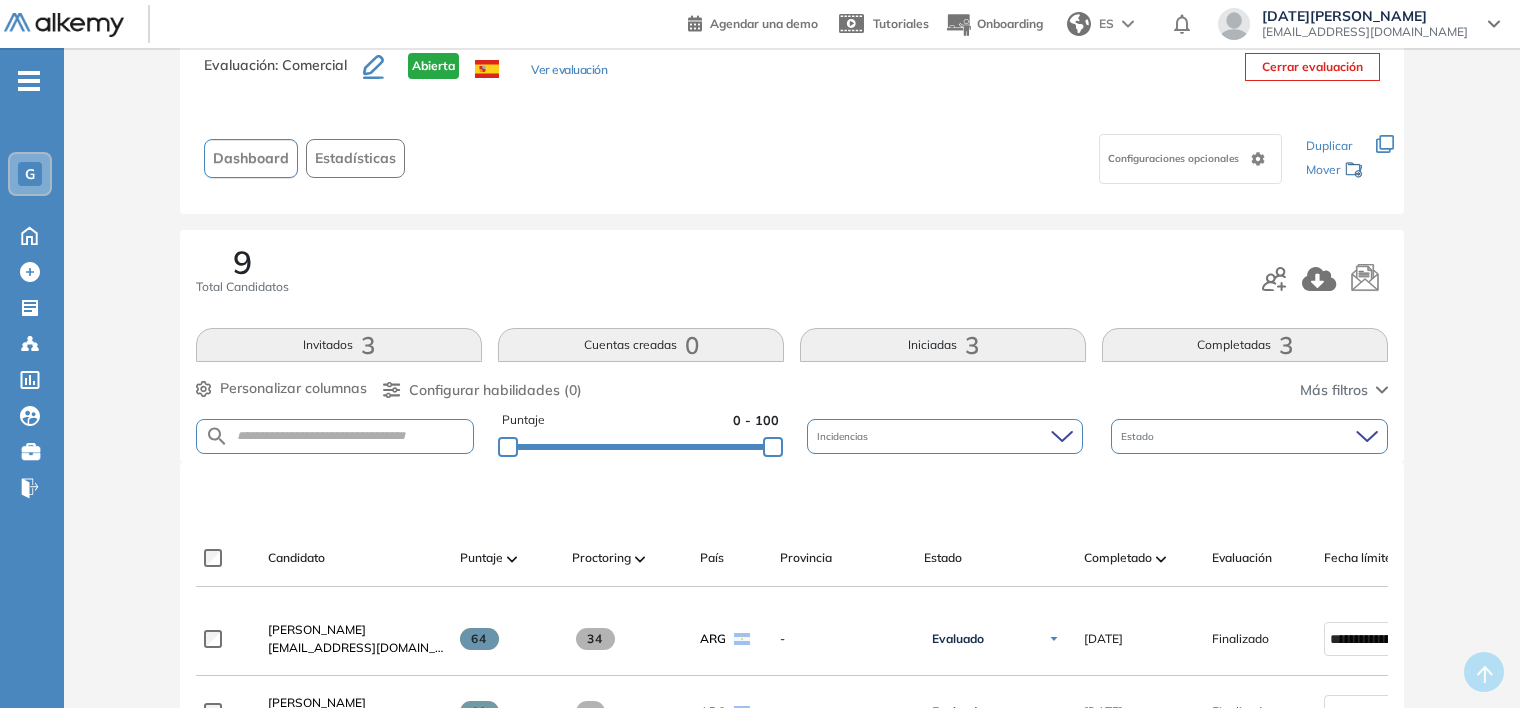 scroll, scrollTop: 0, scrollLeft: 0, axis: both 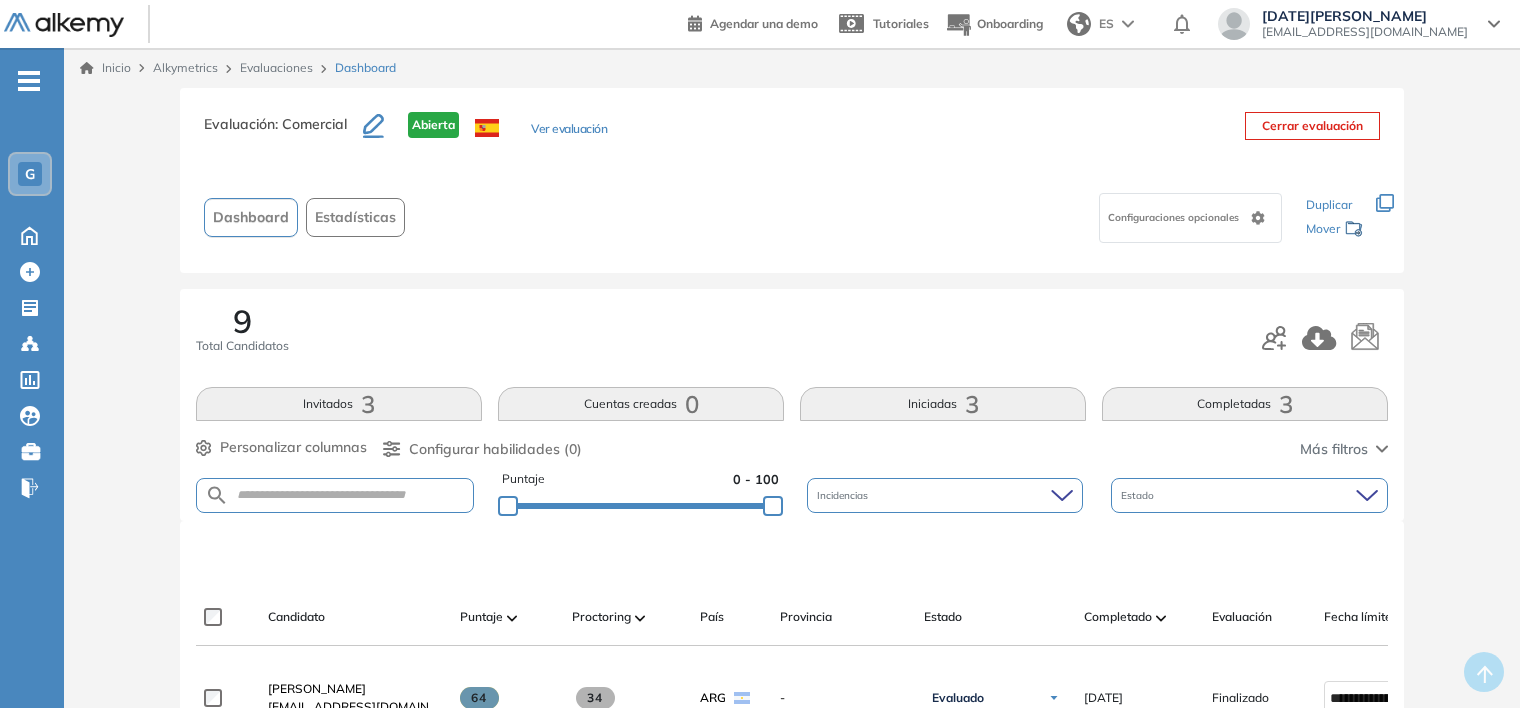 click on "Evaluaciones" at bounding box center [276, 67] 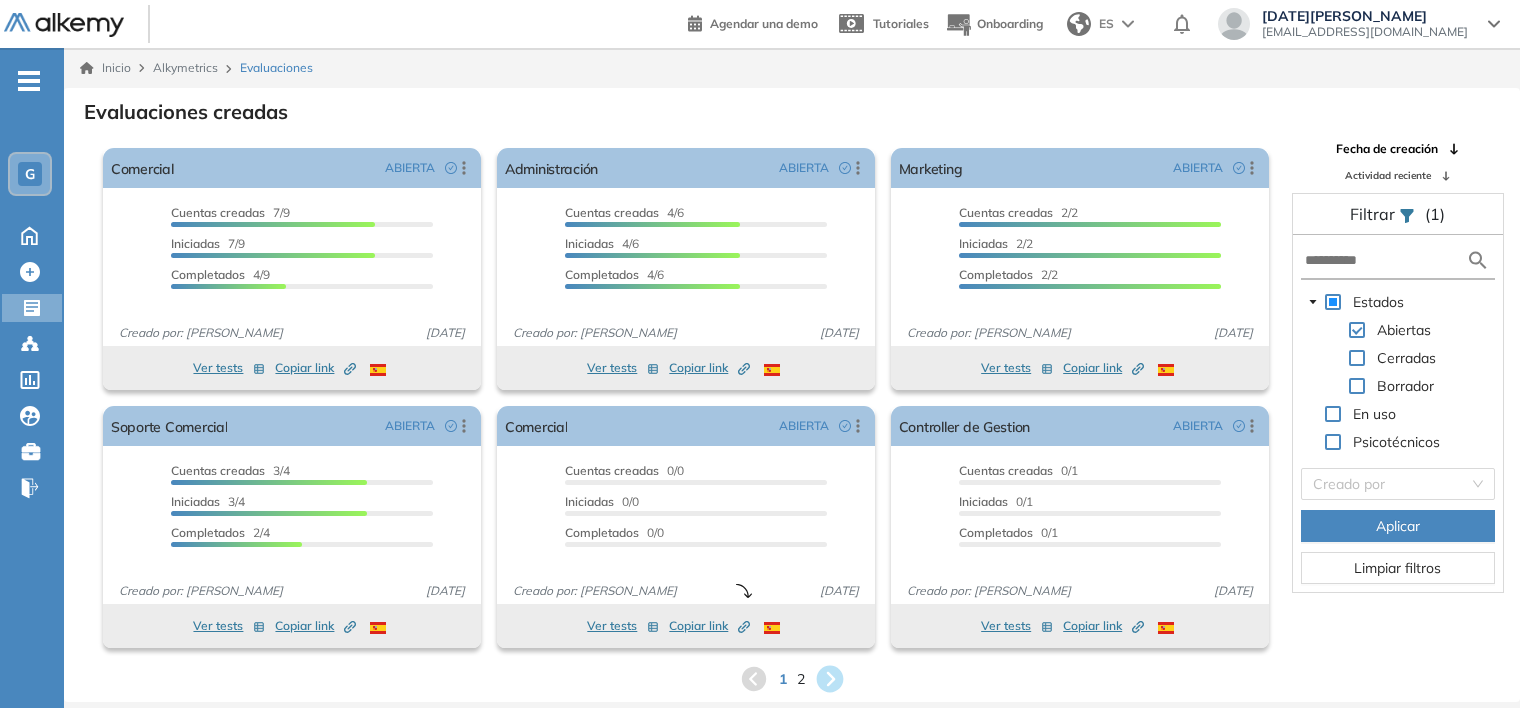 click 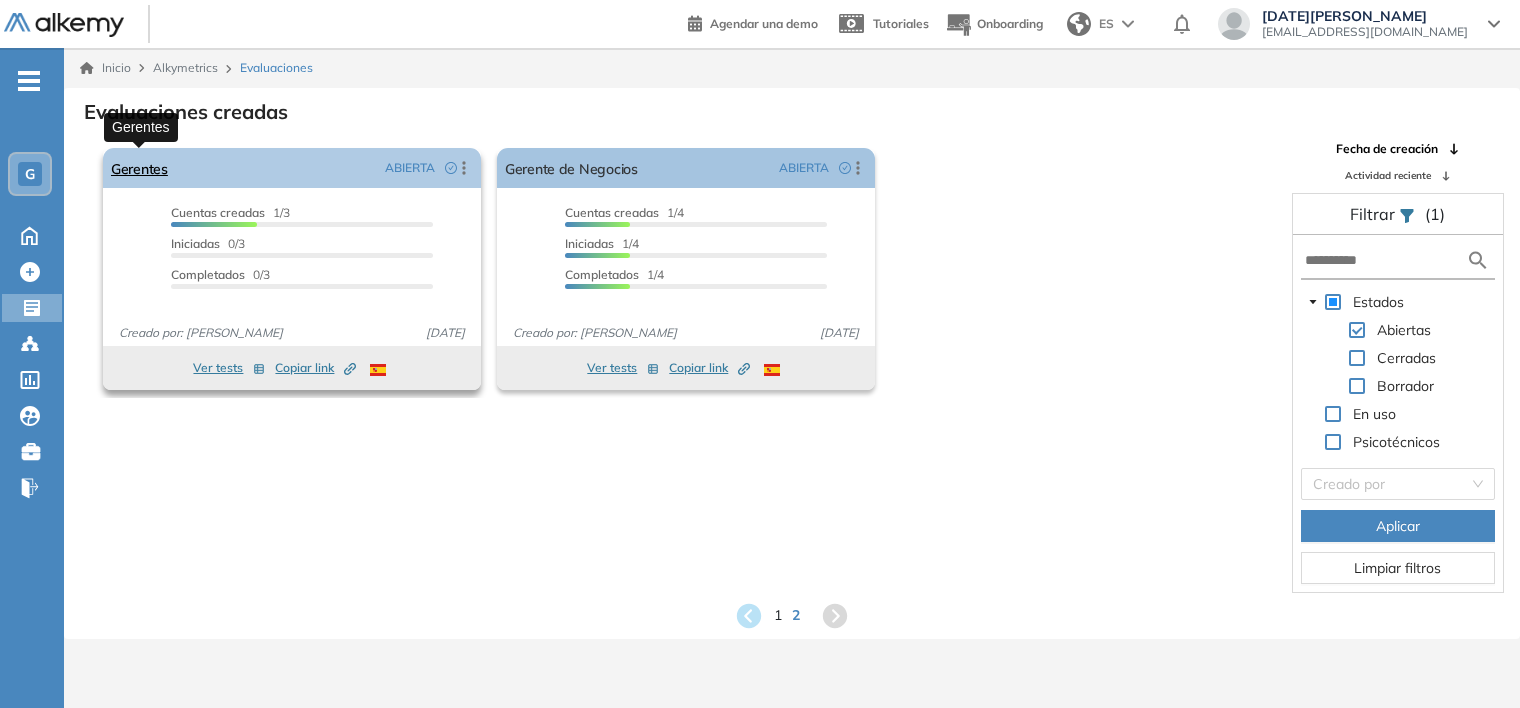 click on "Gerentes" at bounding box center (139, 168) 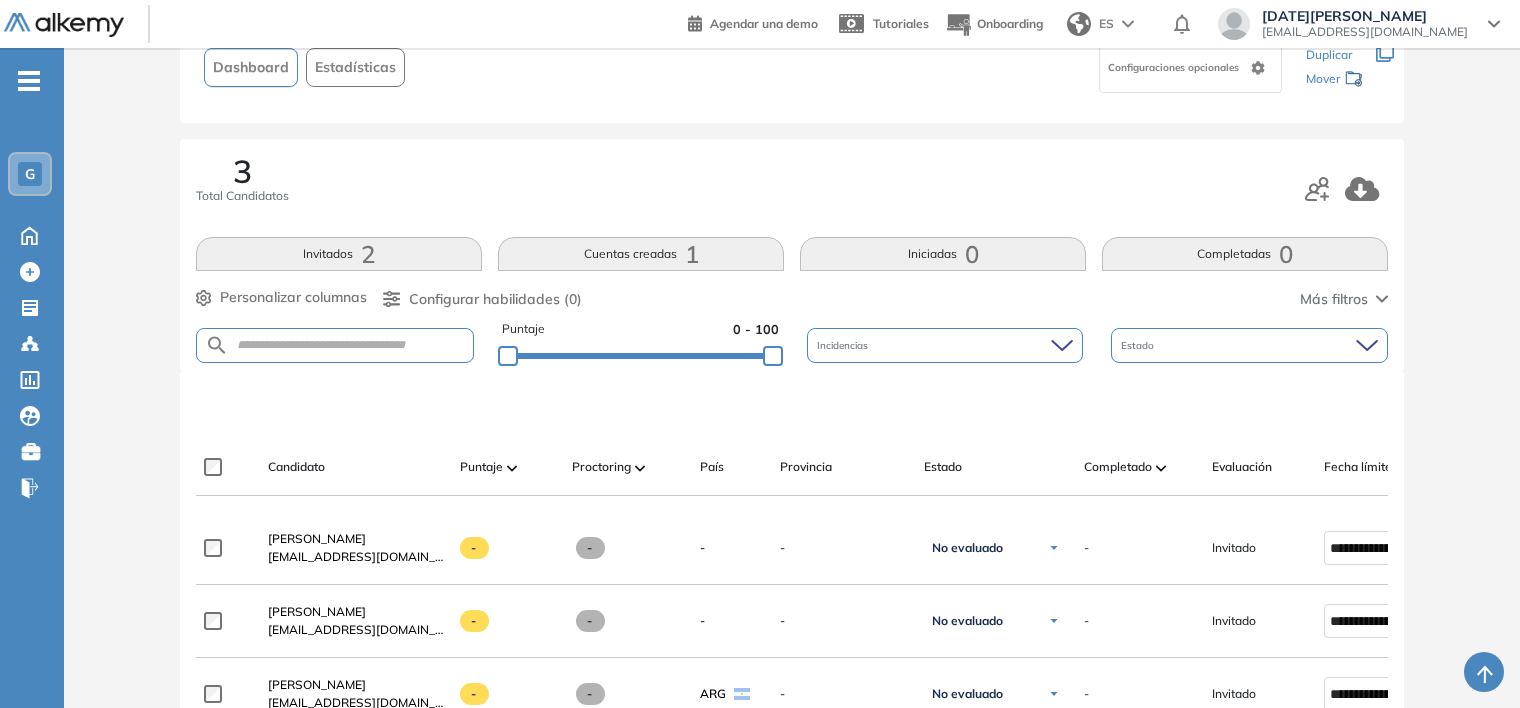 scroll, scrollTop: 0, scrollLeft: 0, axis: both 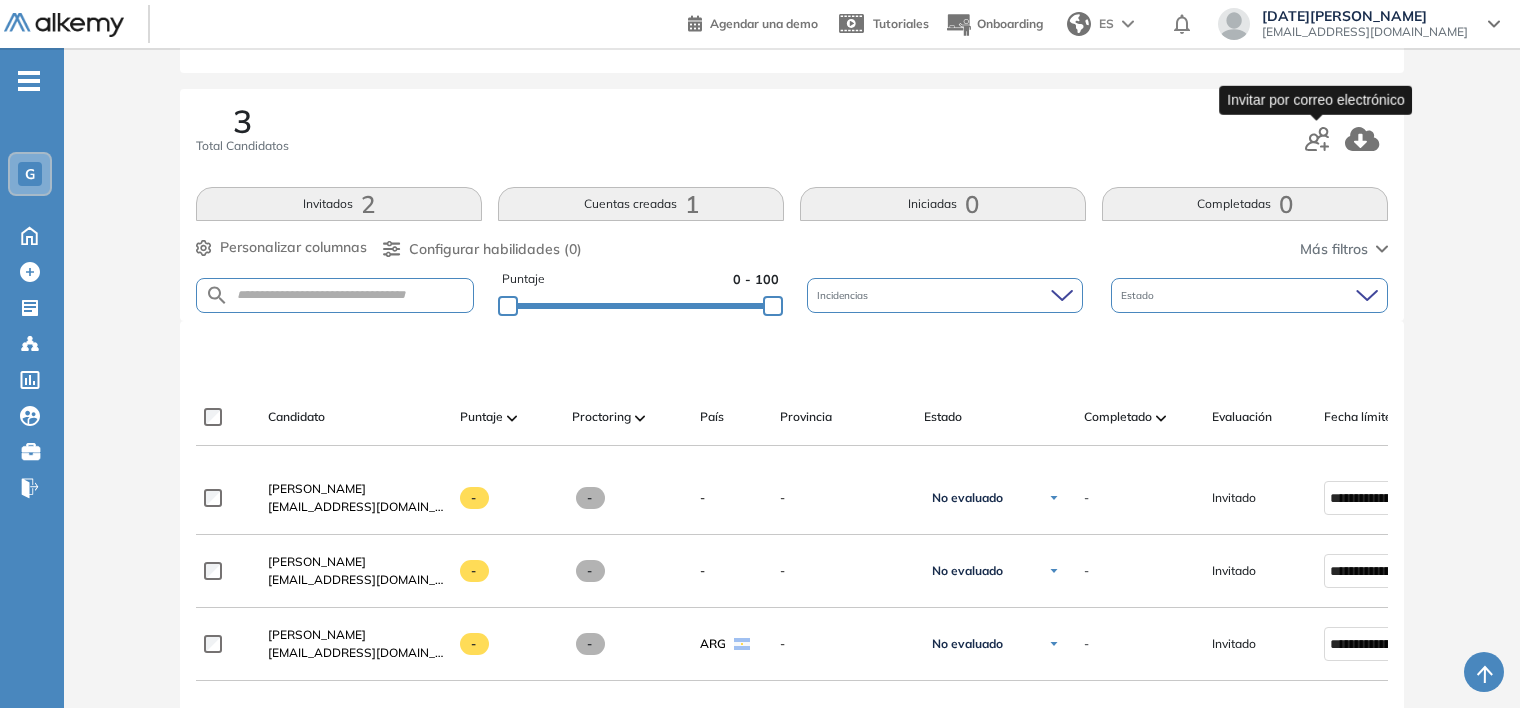click 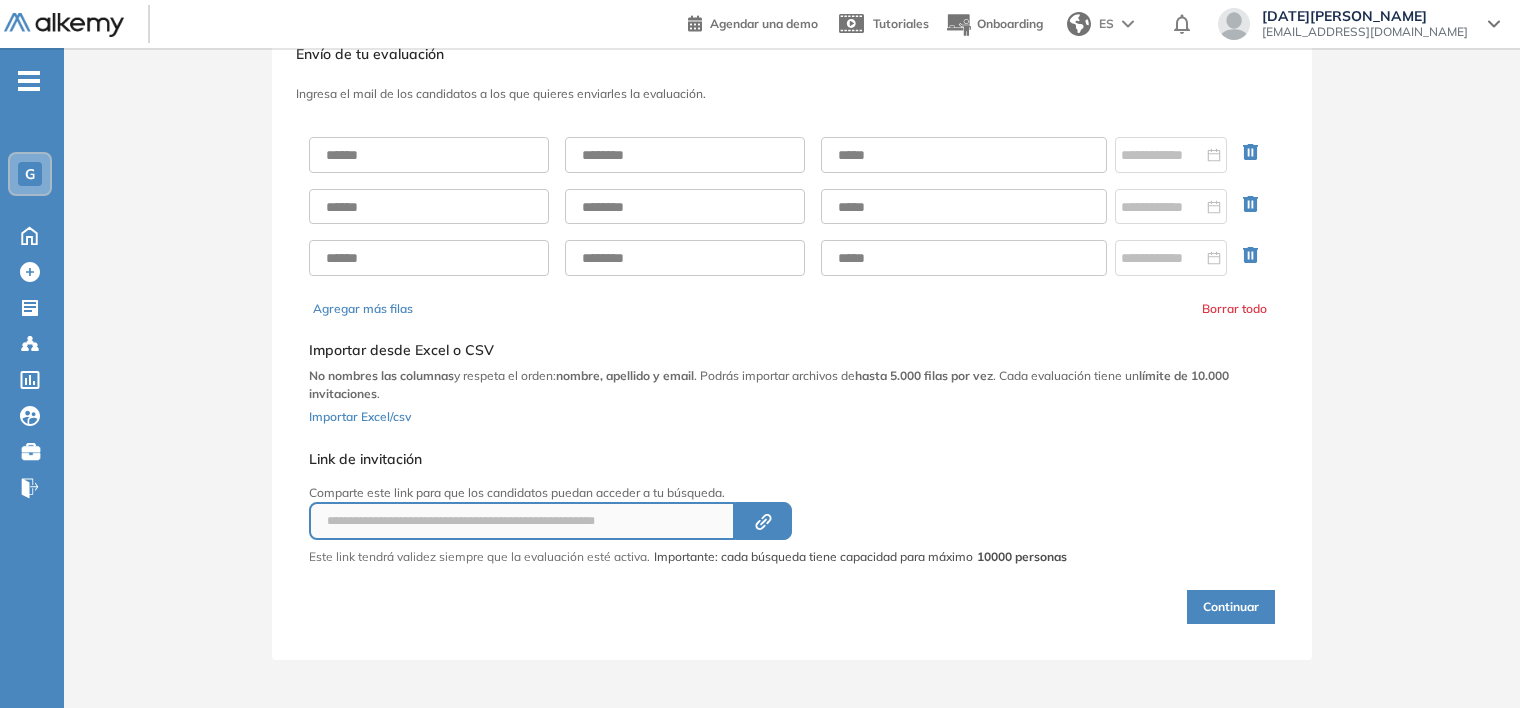 scroll, scrollTop: 64, scrollLeft: 0, axis: vertical 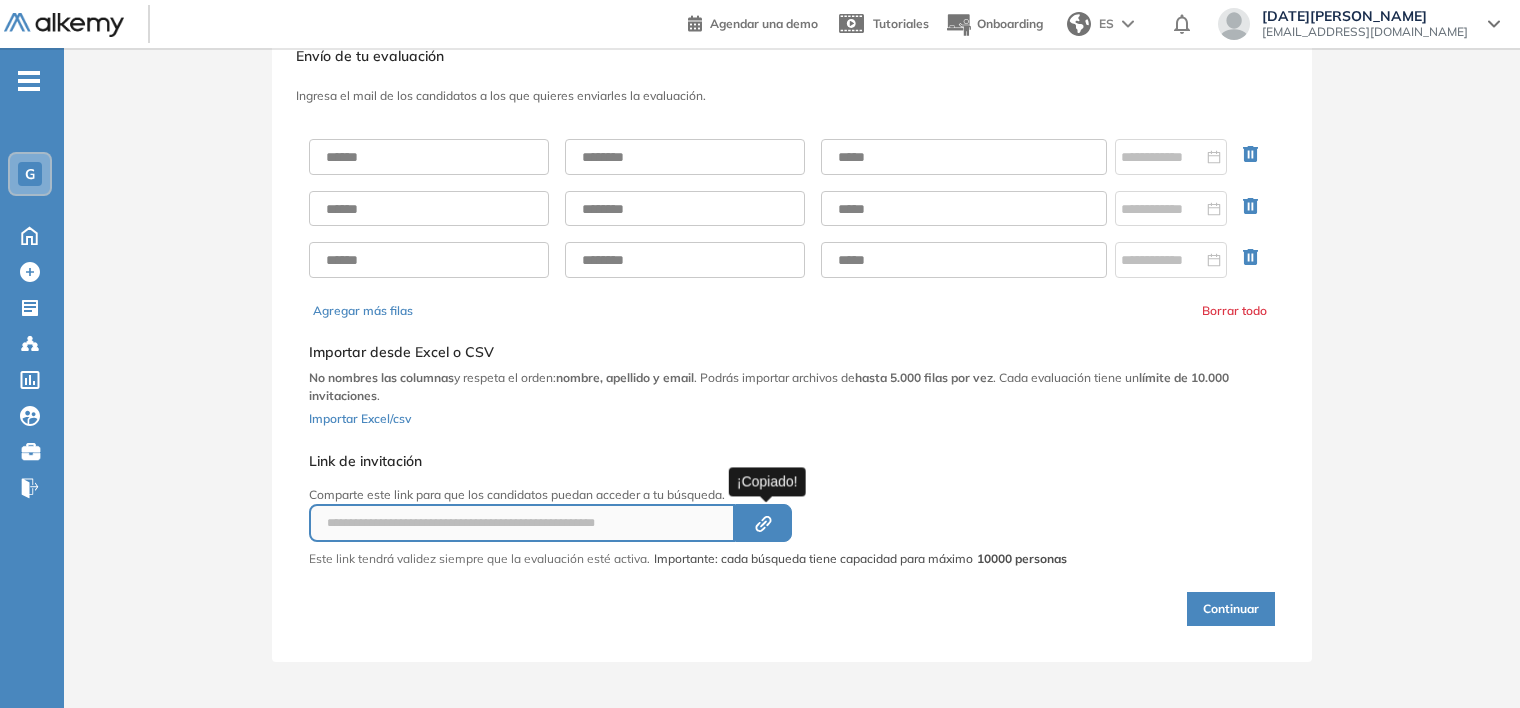 click on "Created by potrace 1.16, written by [PERSON_NAME] [DATE]-[DATE]" at bounding box center (763, 523) 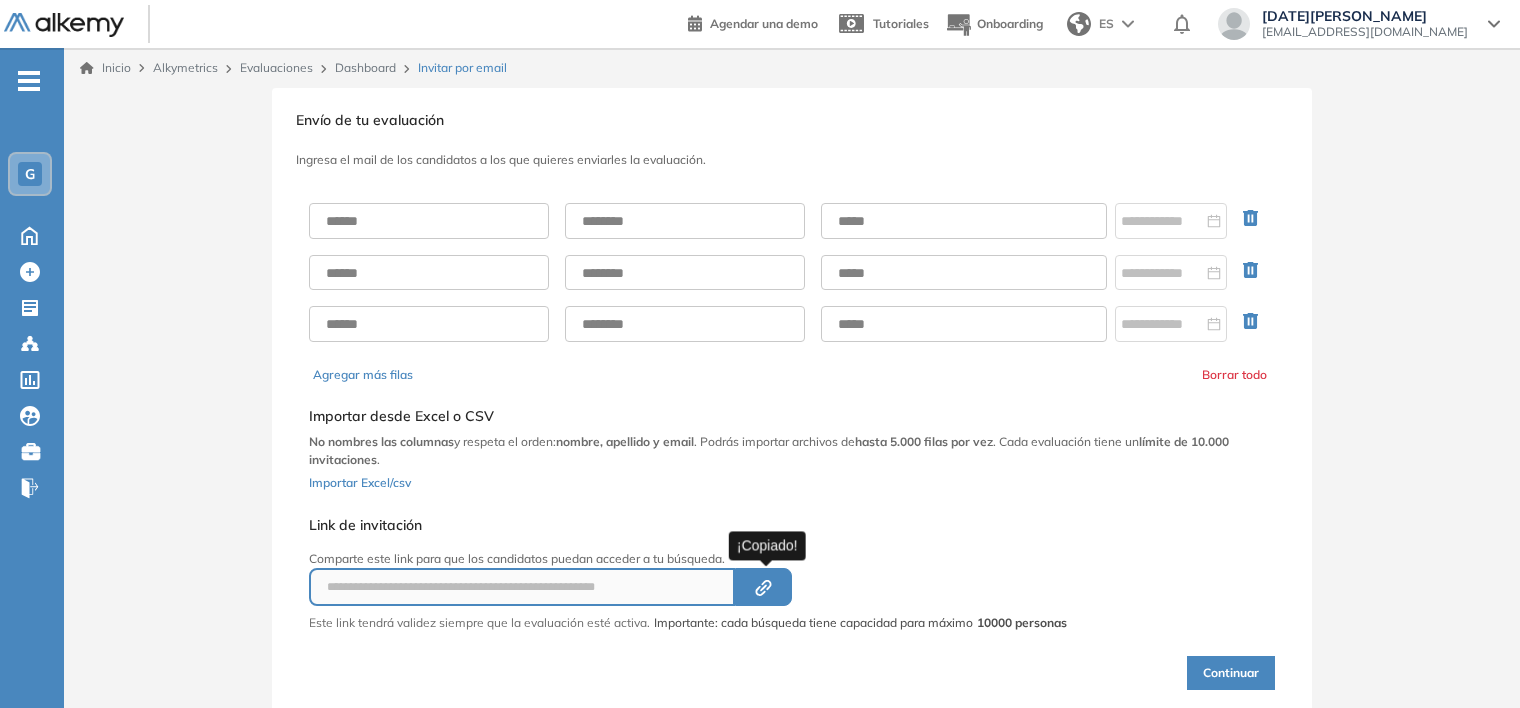 click on "Dashboard" at bounding box center [365, 67] 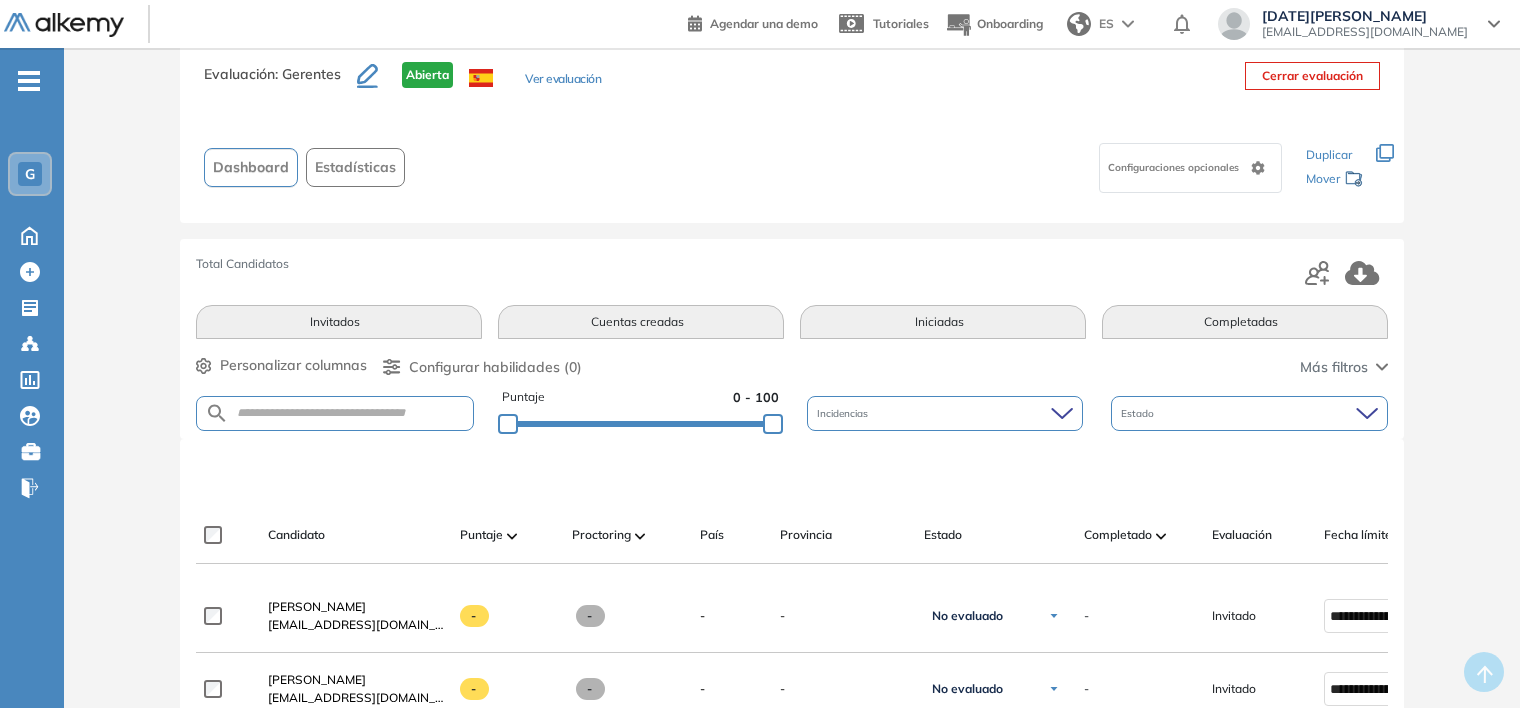 scroll, scrollTop: 0, scrollLeft: 0, axis: both 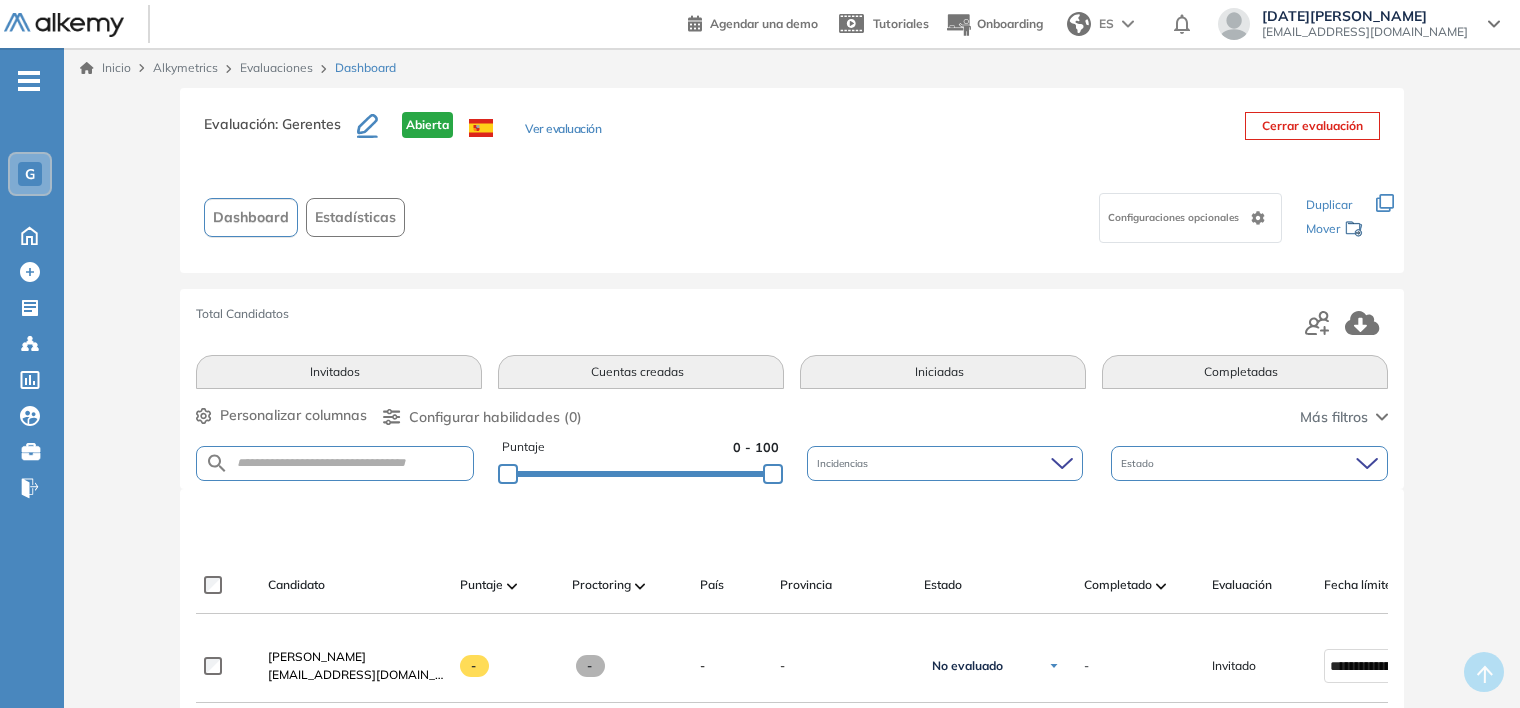 click on "Evaluaciones" at bounding box center (276, 67) 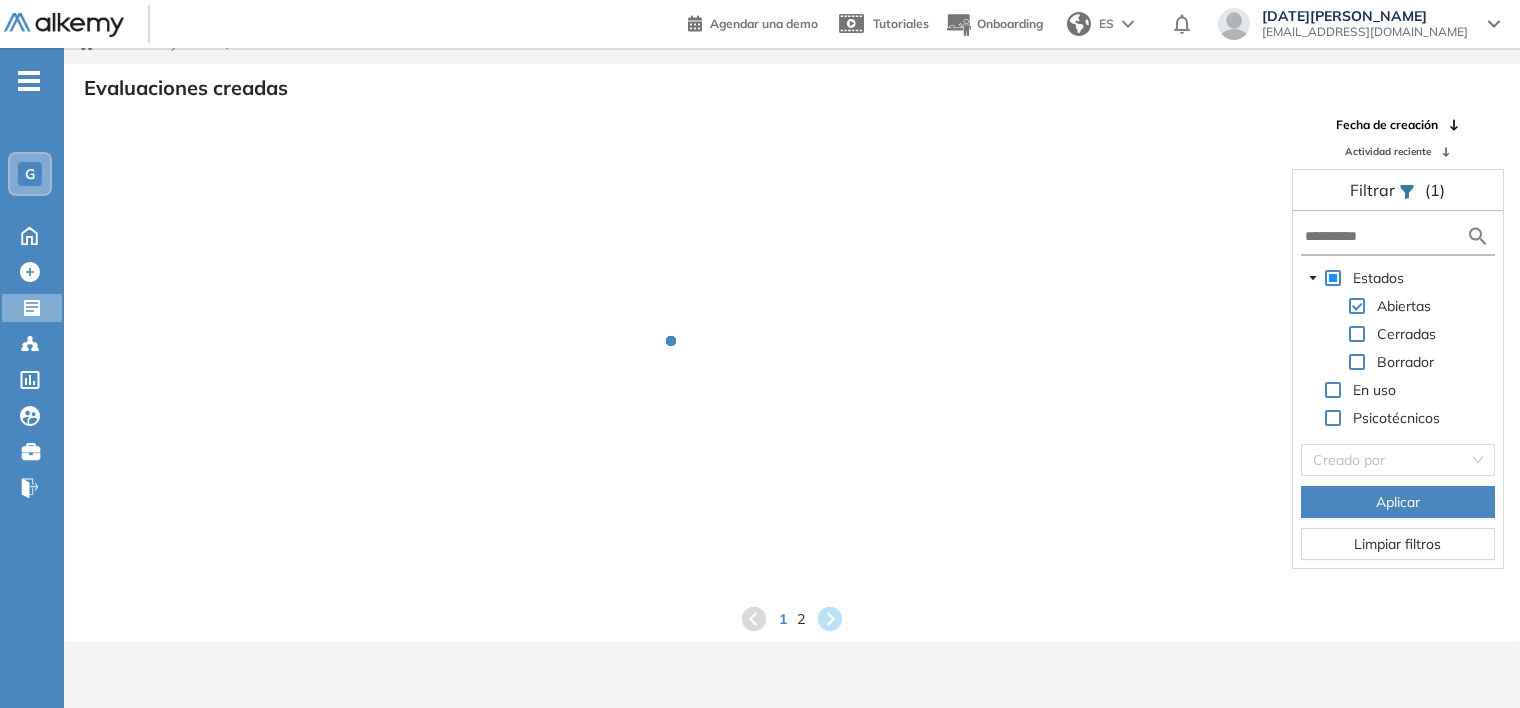 scroll, scrollTop: 48, scrollLeft: 0, axis: vertical 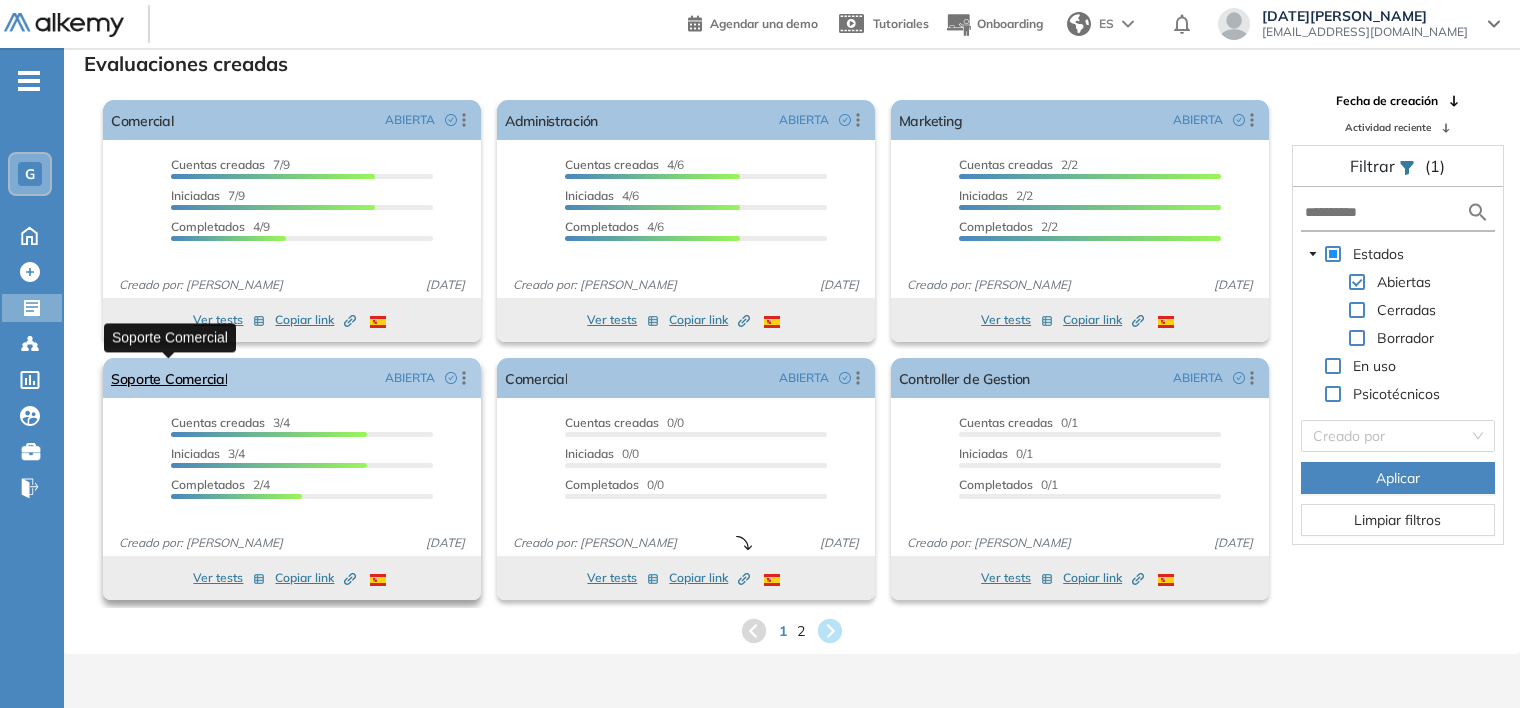 click on "Soporte Comercial" at bounding box center [169, 378] 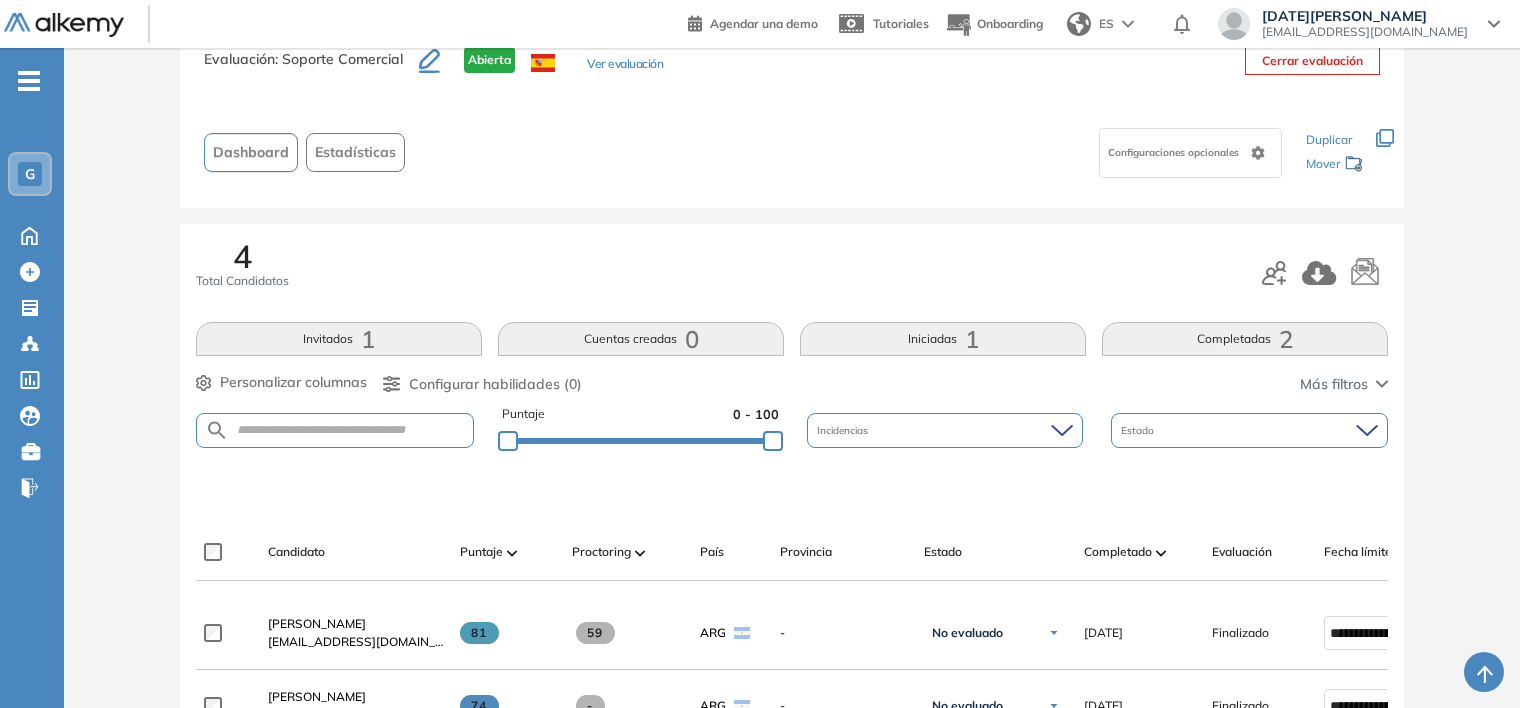 scroll, scrollTop: 200, scrollLeft: 0, axis: vertical 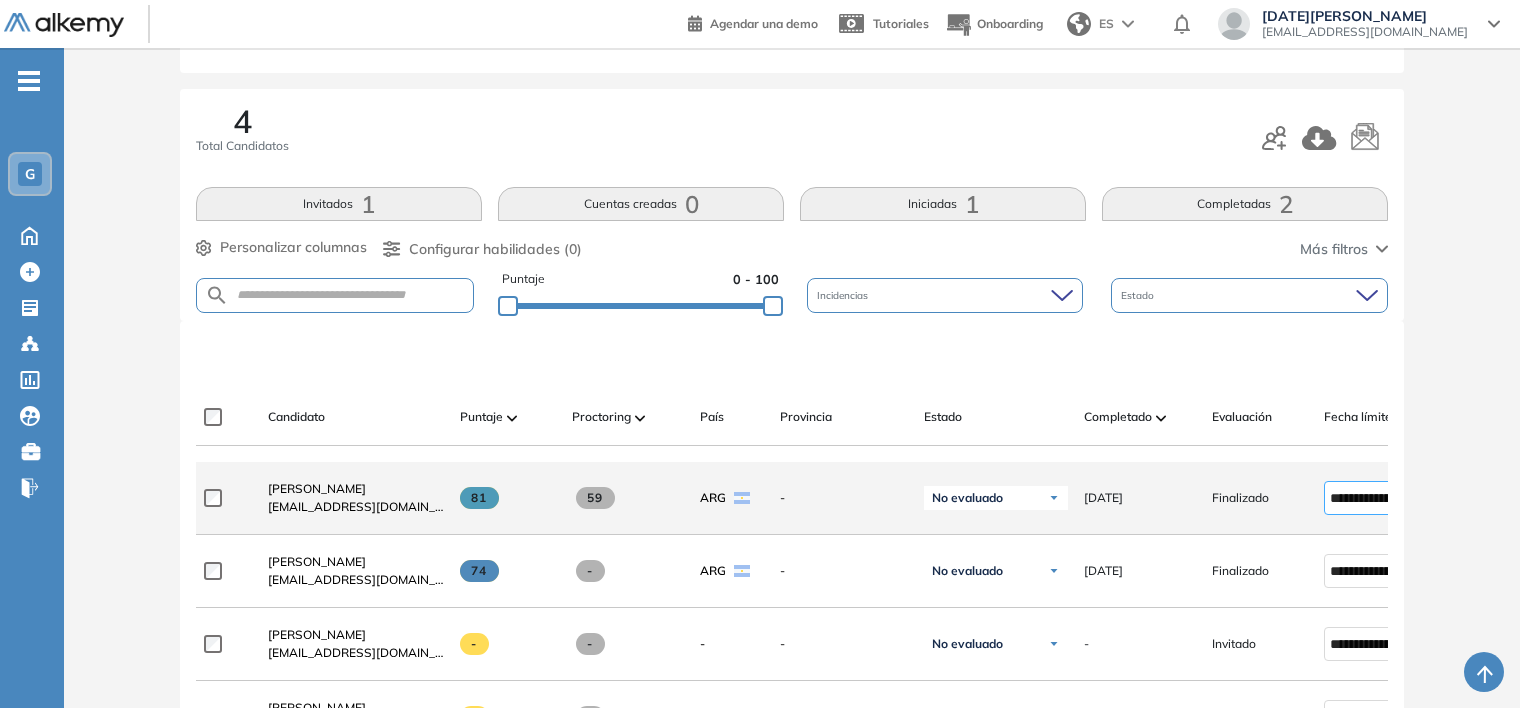 click on "**********" at bounding box center [1371, 498] 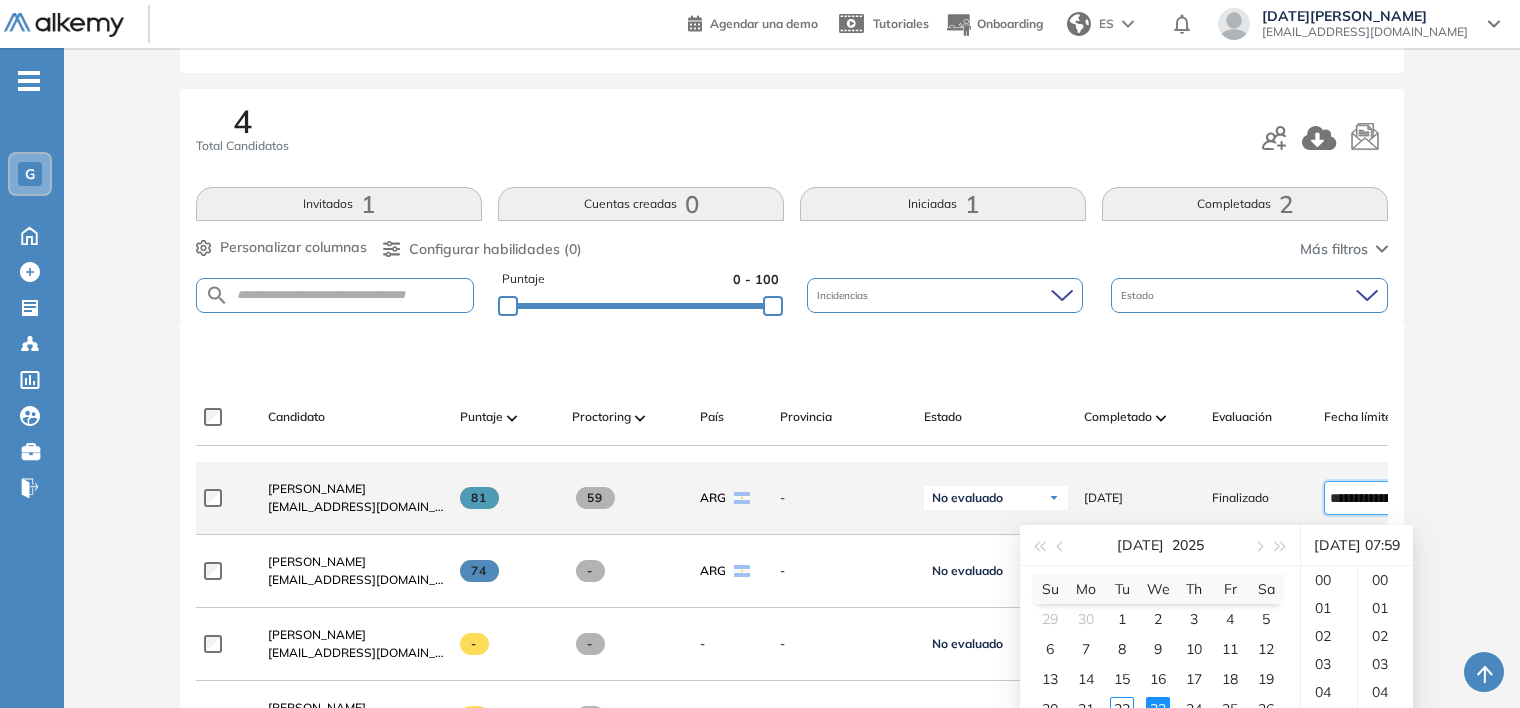 scroll, scrollTop: 196, scrollLeft: 0, axis: vertical 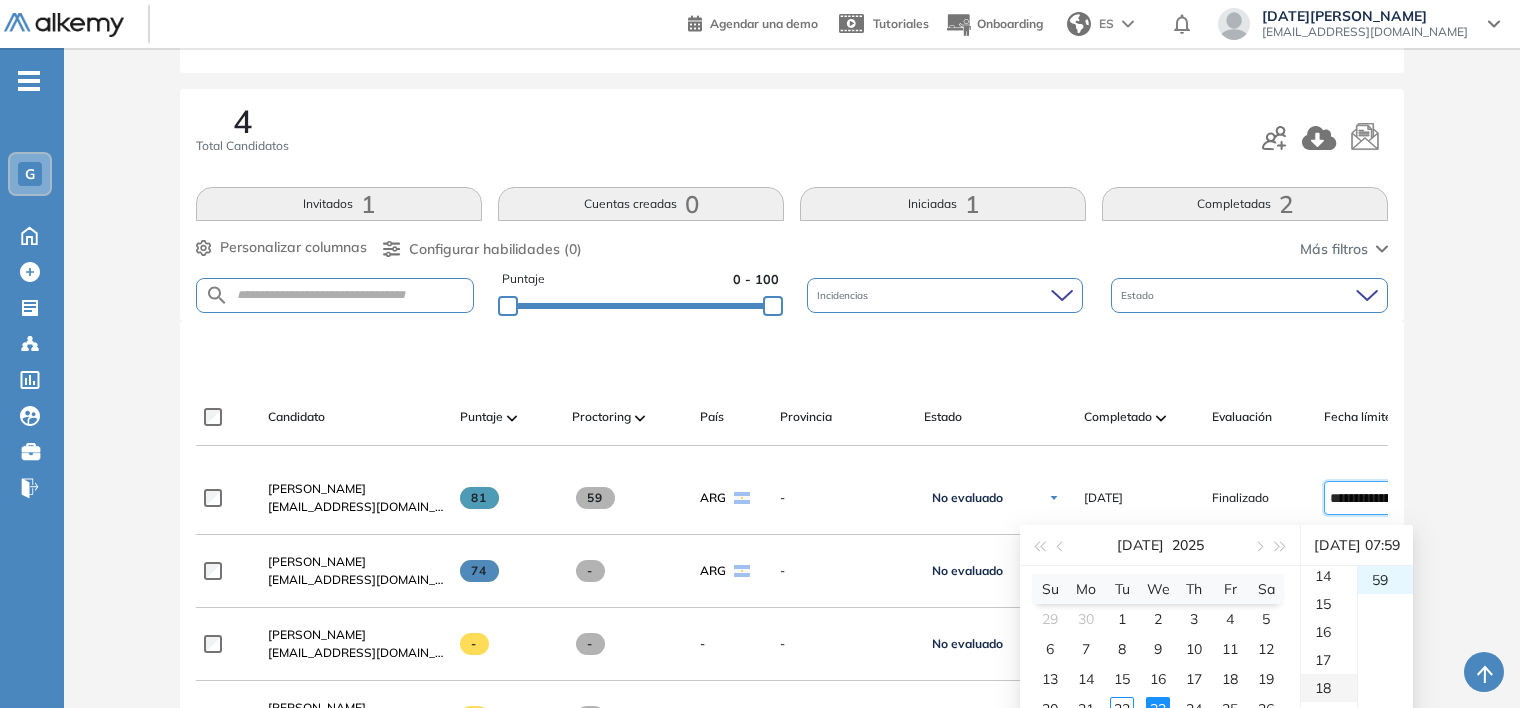 click on "18" at bounding box center (1329, 688) 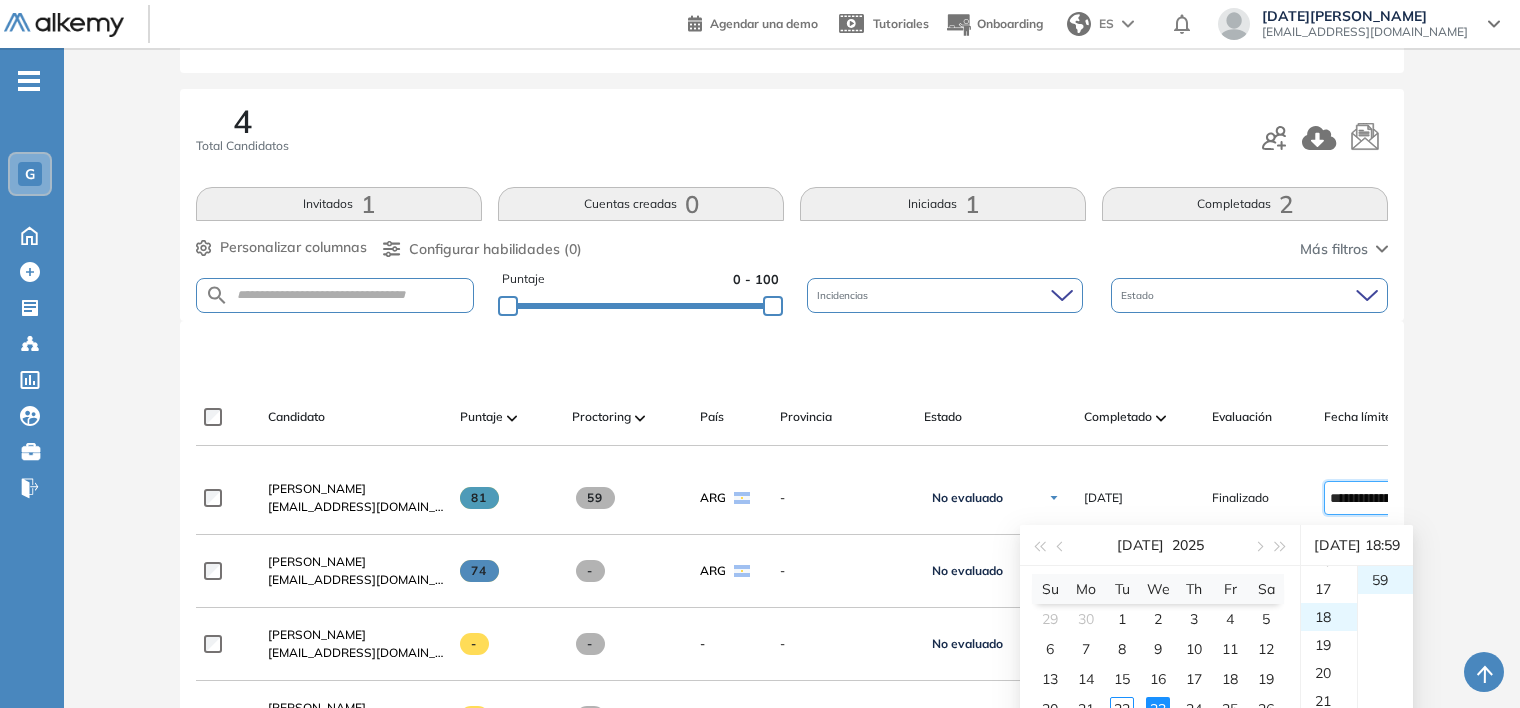 scroll, scrollTop: 504, scrollLeft: 0, axis: vertical 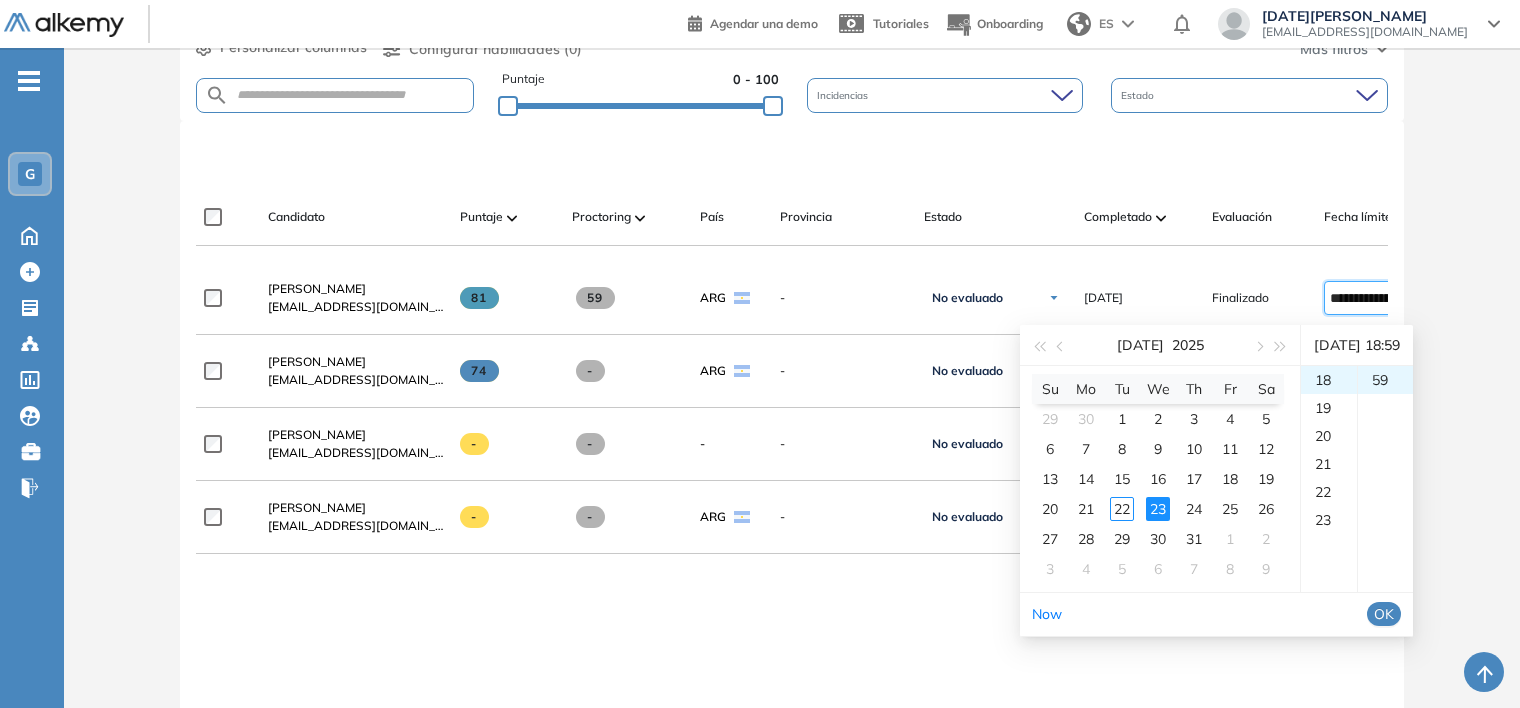 click on "OK" at bounding box center (1384, 614) 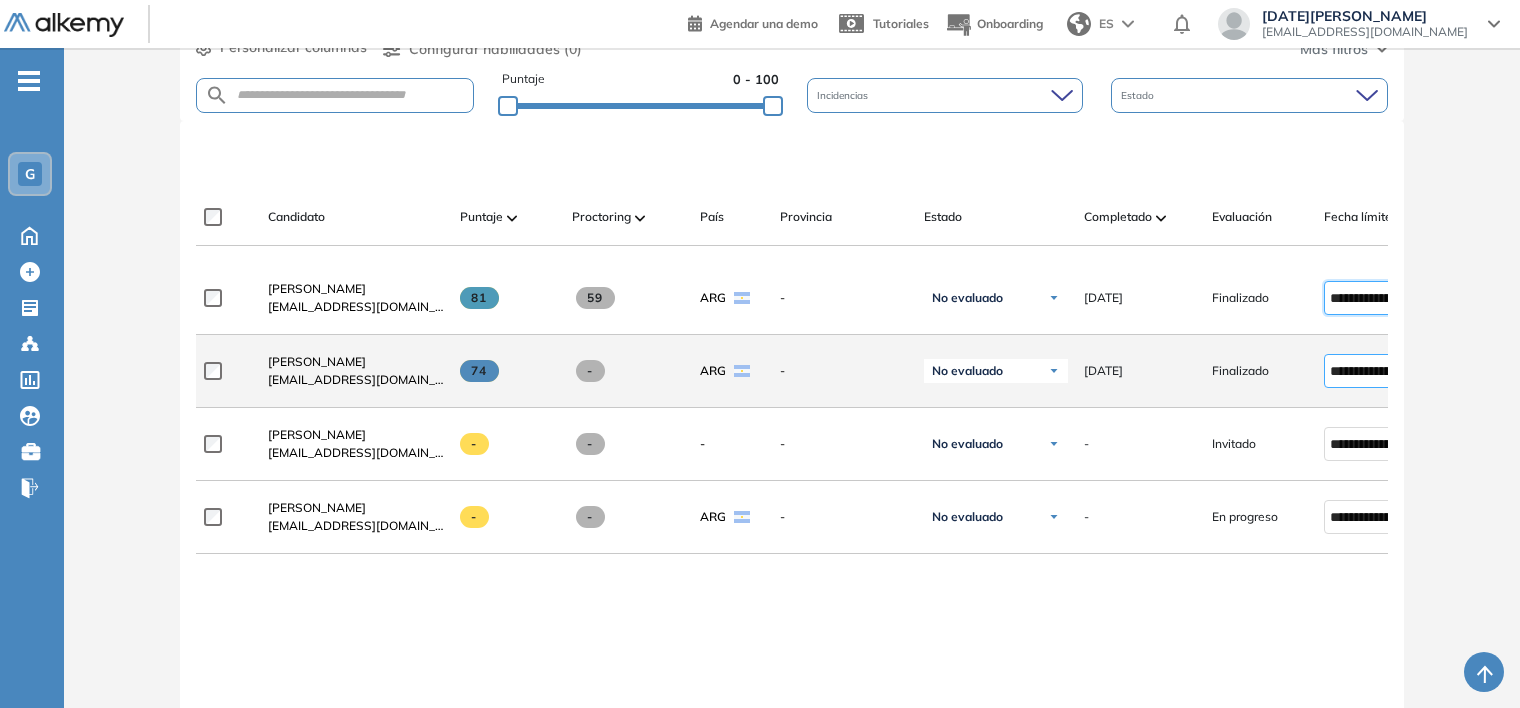 type on "**********" 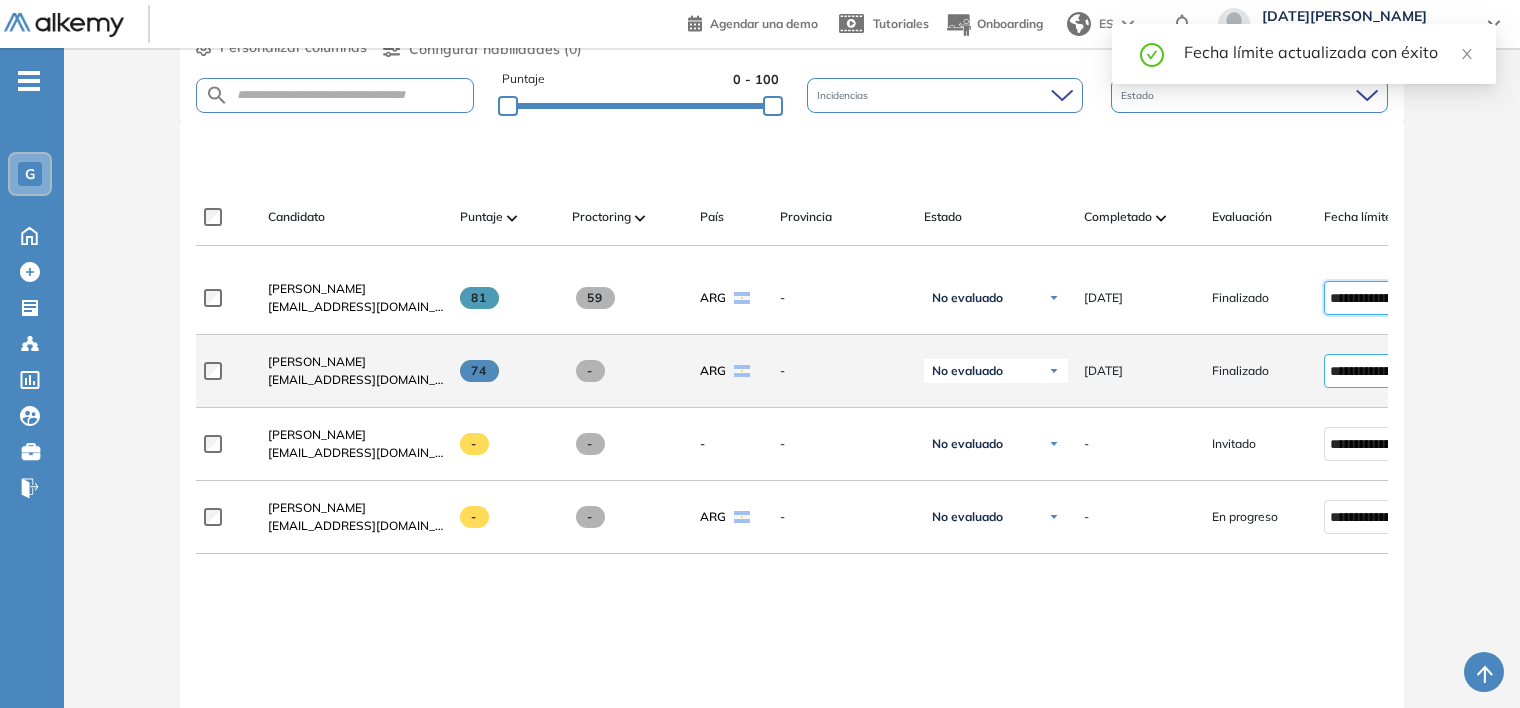 click on "**********" at bounding box center [1371, 371] 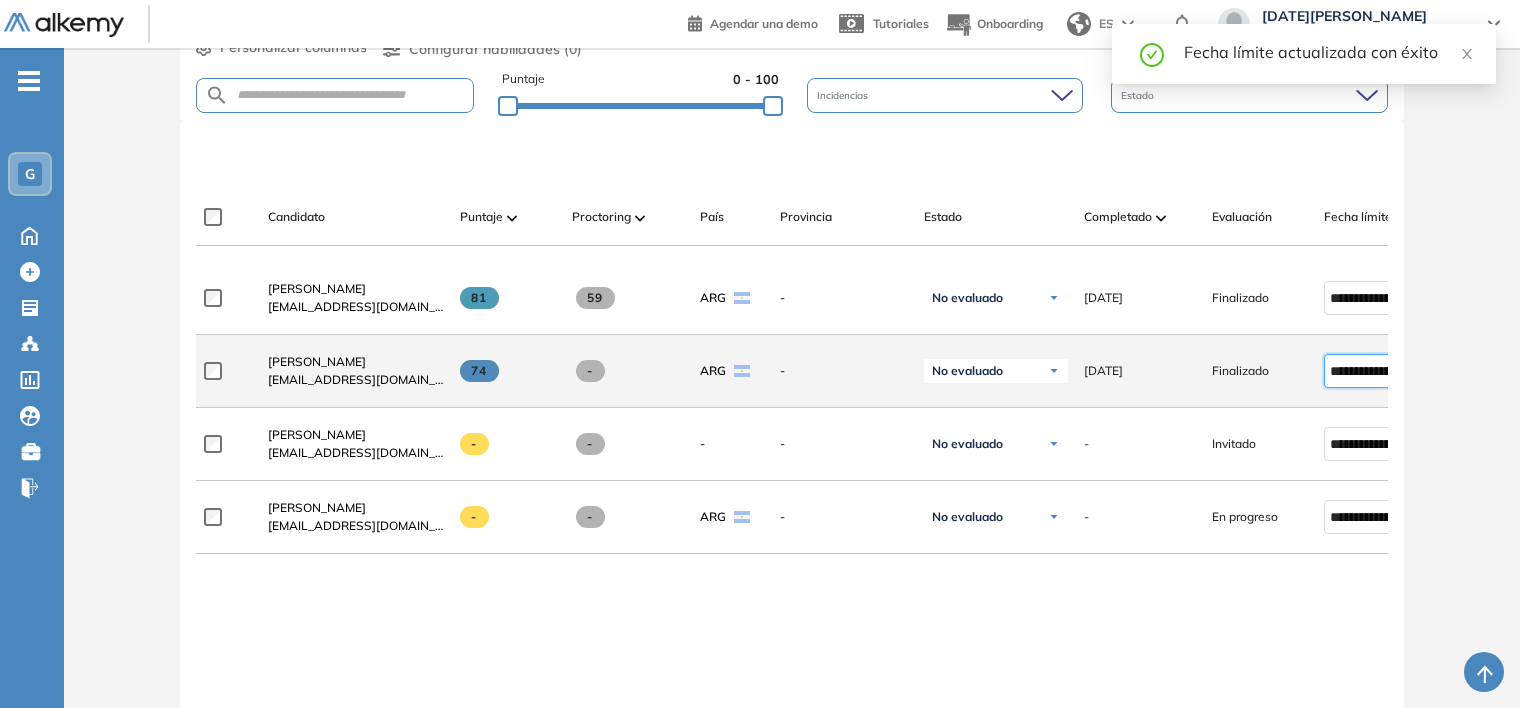 scroll, scrollTop: 196, scrollLeft: 0, axis: vertical 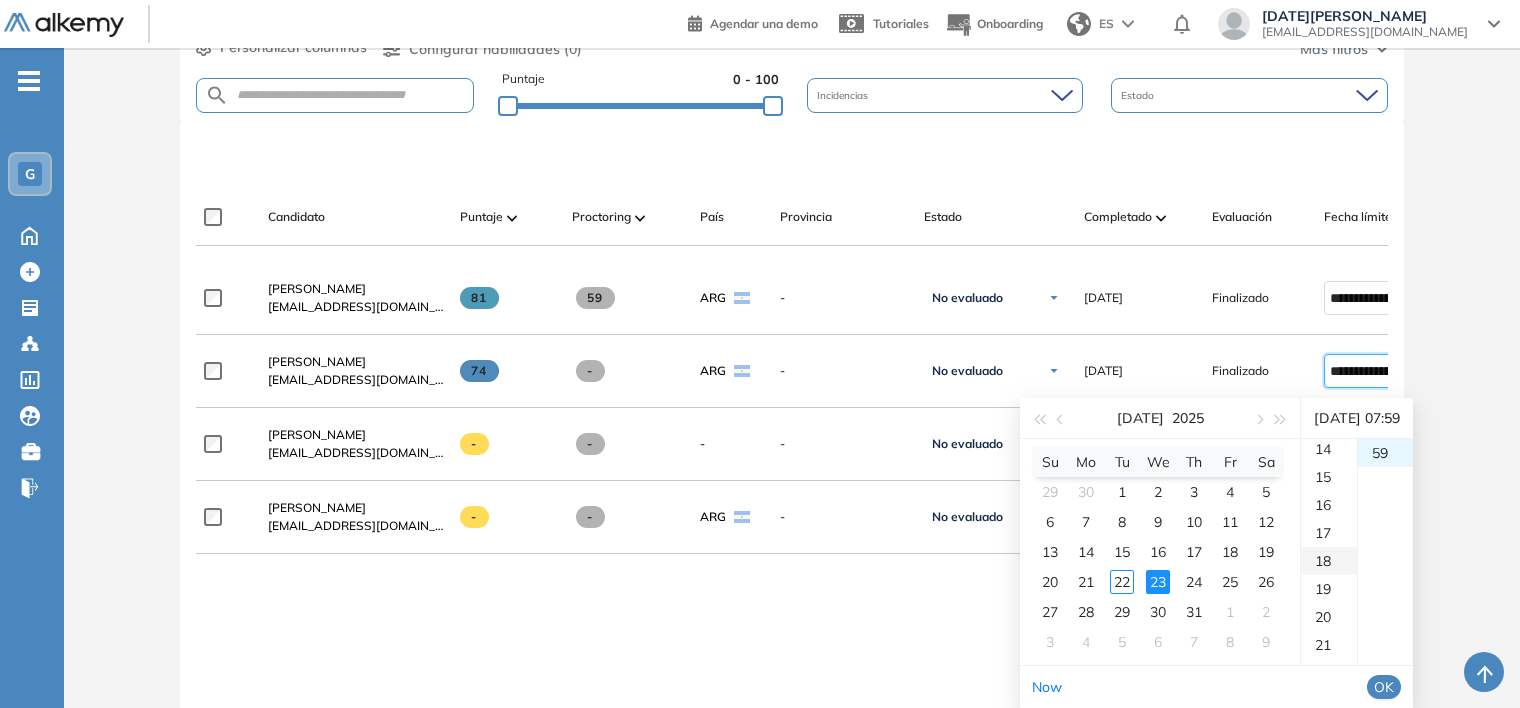 click on "18" at bounding box center (1329, 561) 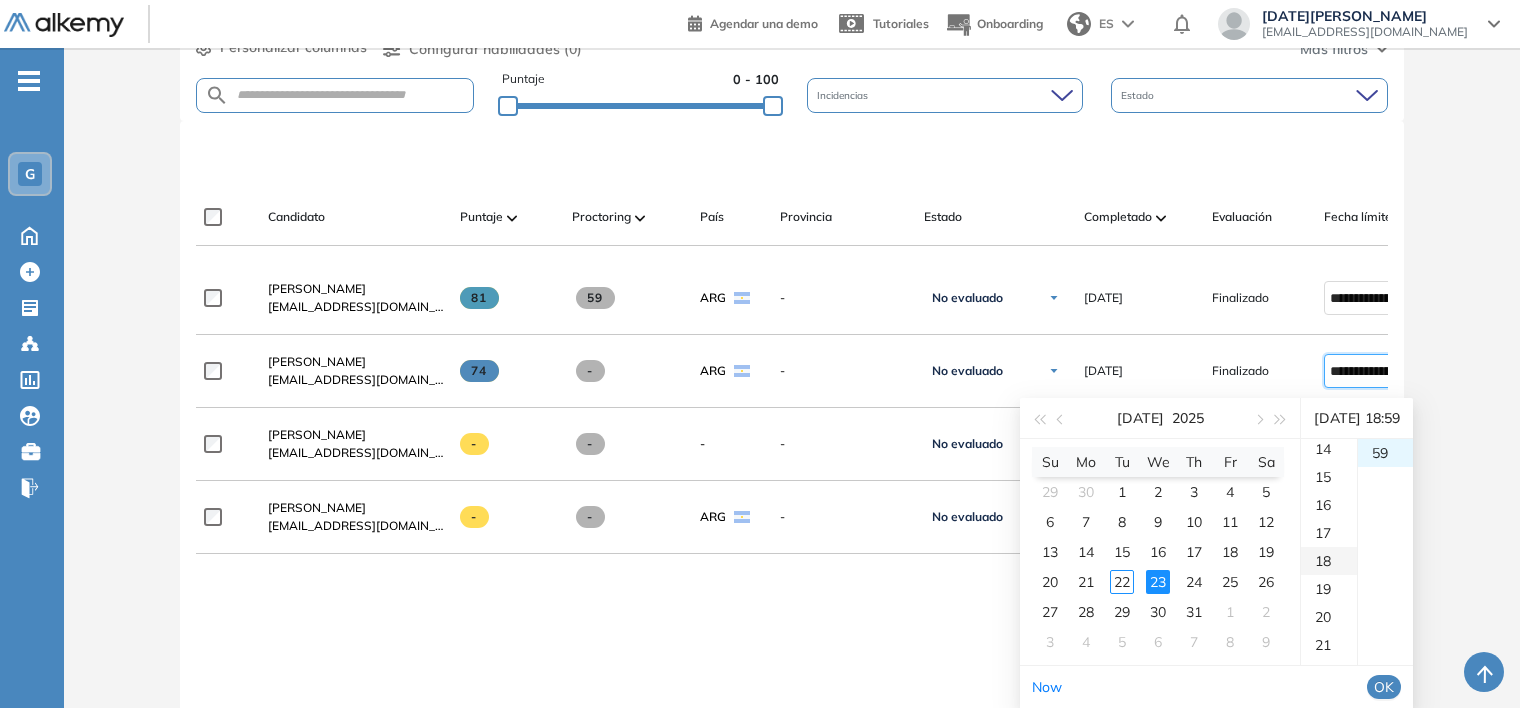 scroll, scrollTop: 504, scrollLeft: 0, axis: vertical 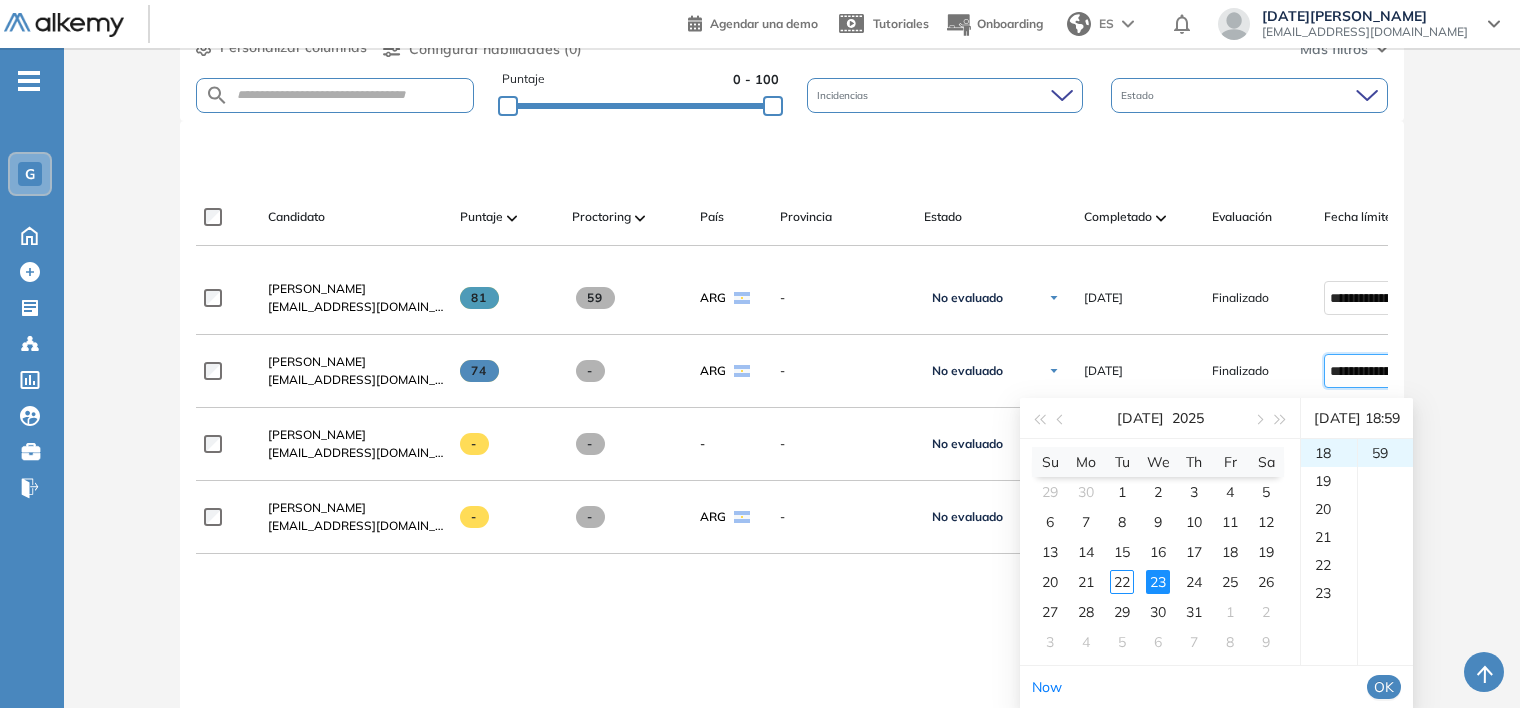 click on "OK" at bounding box center [1384, 687] 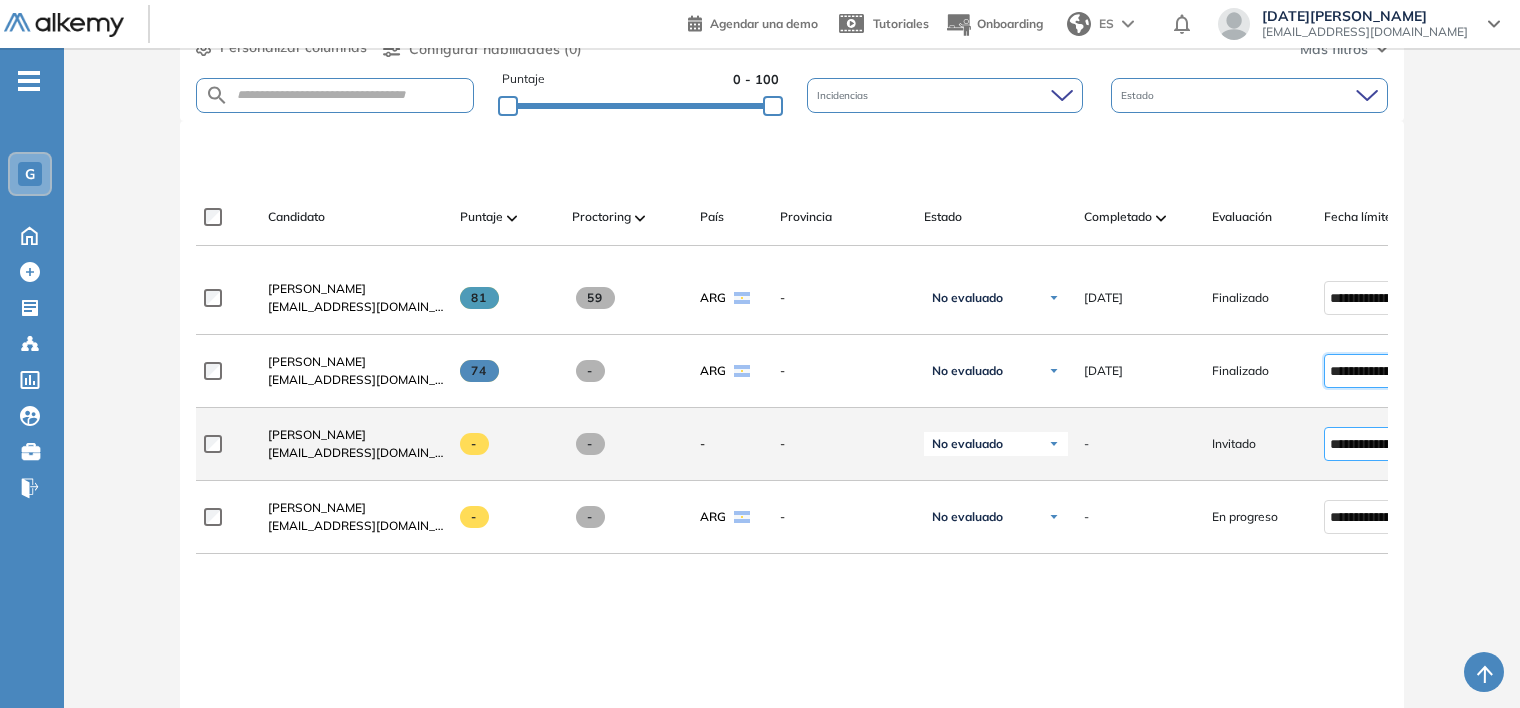 type on "**********" 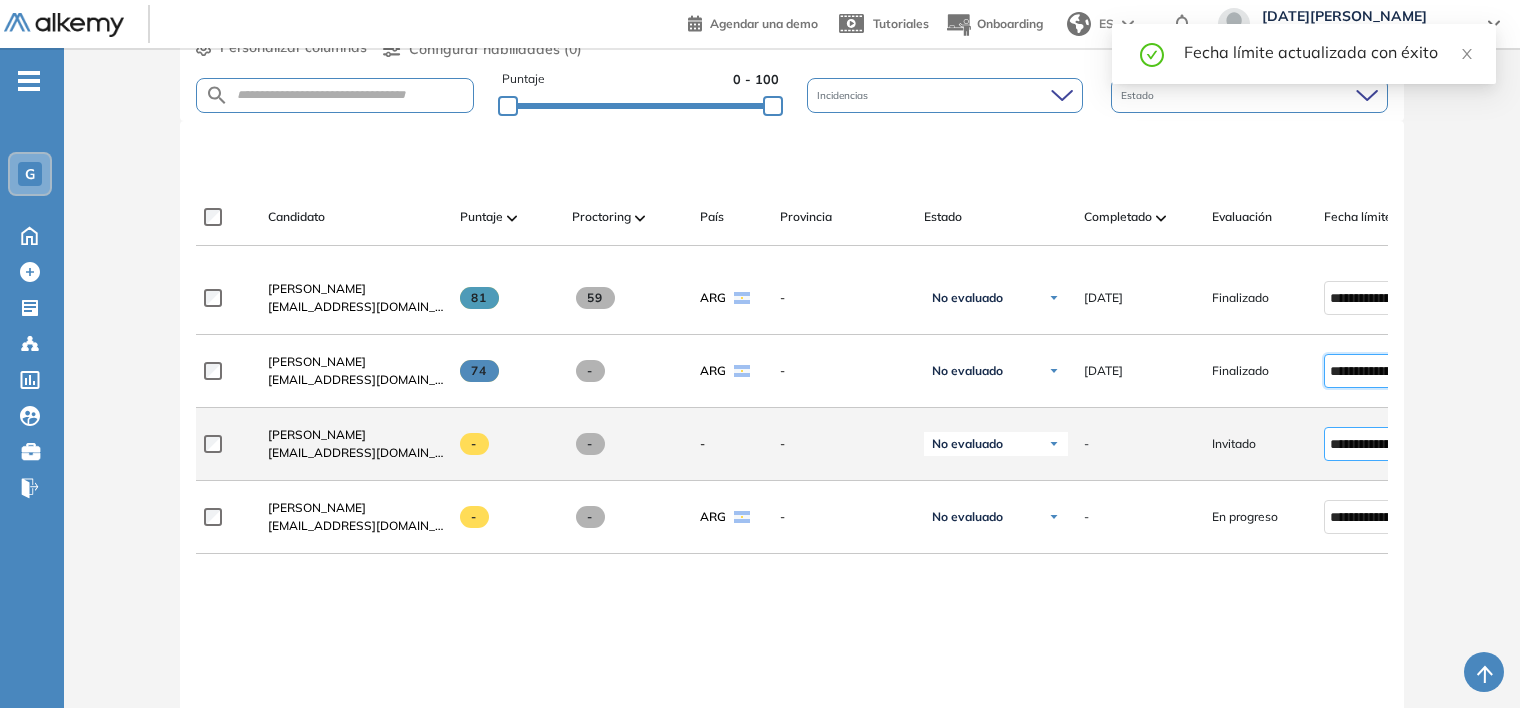 click on "**********" at bounding box center (1371, 444) 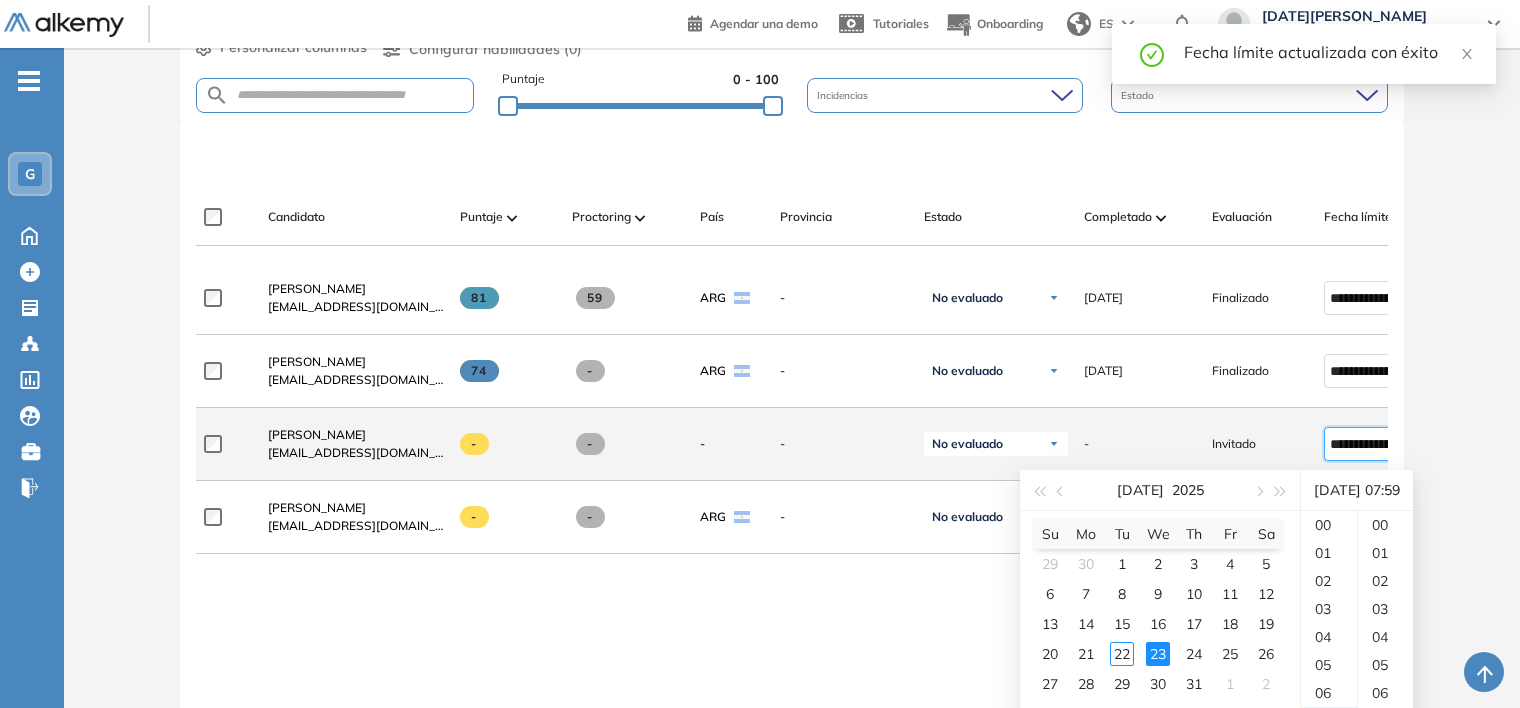 scroll, scrollTop: 196, scrollLeft: 0, axis: vertical 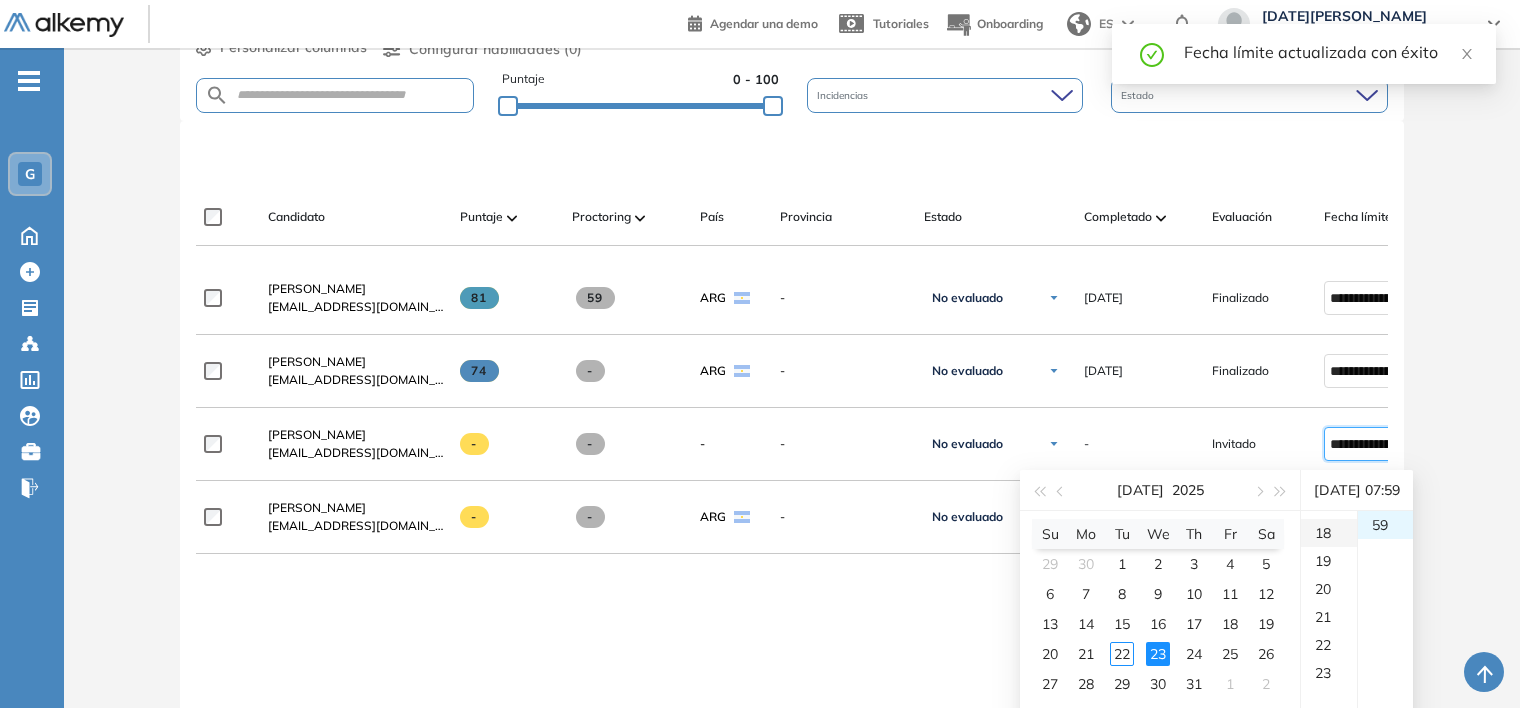 click on "18" at bounding box center [1329, 533] 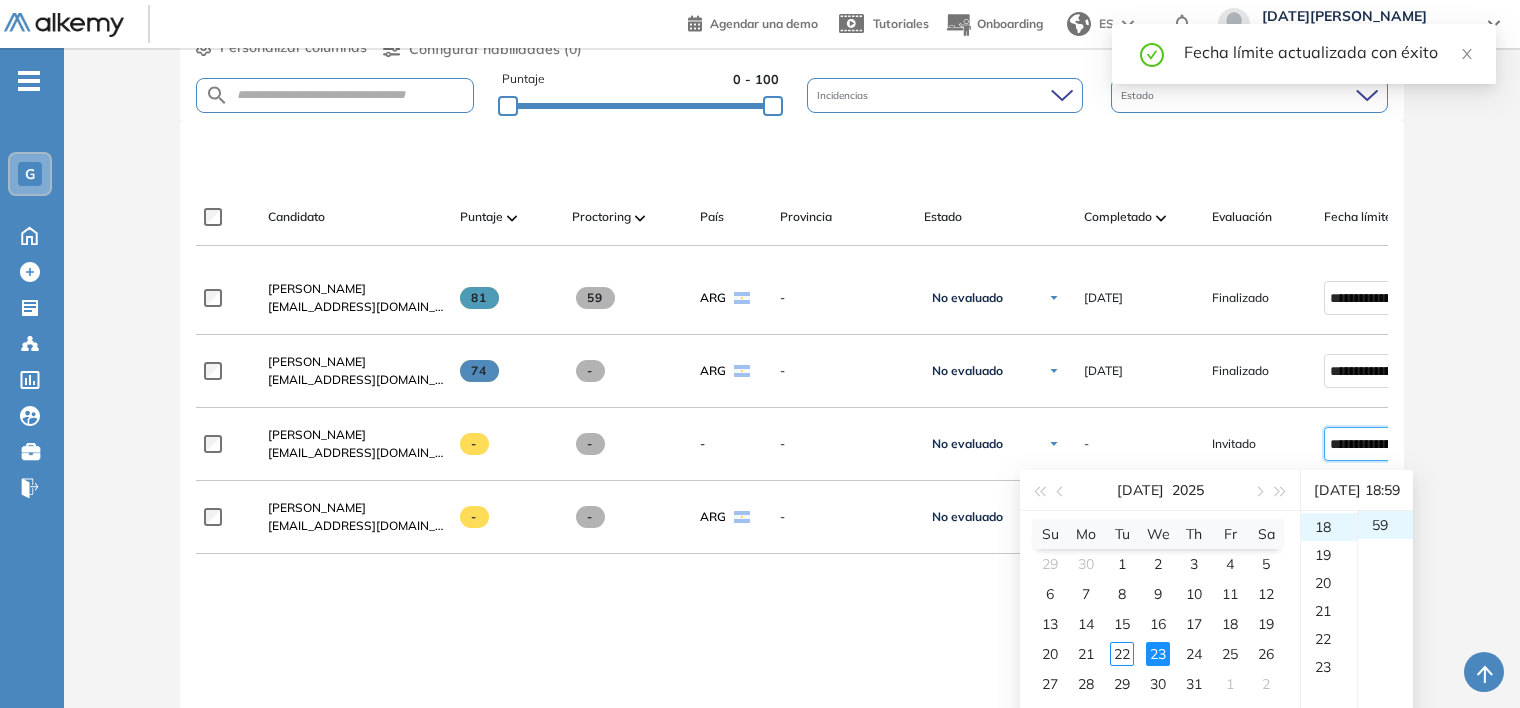 scroll, scrollTop: 504, scrollLeft: 0, axis: vertical 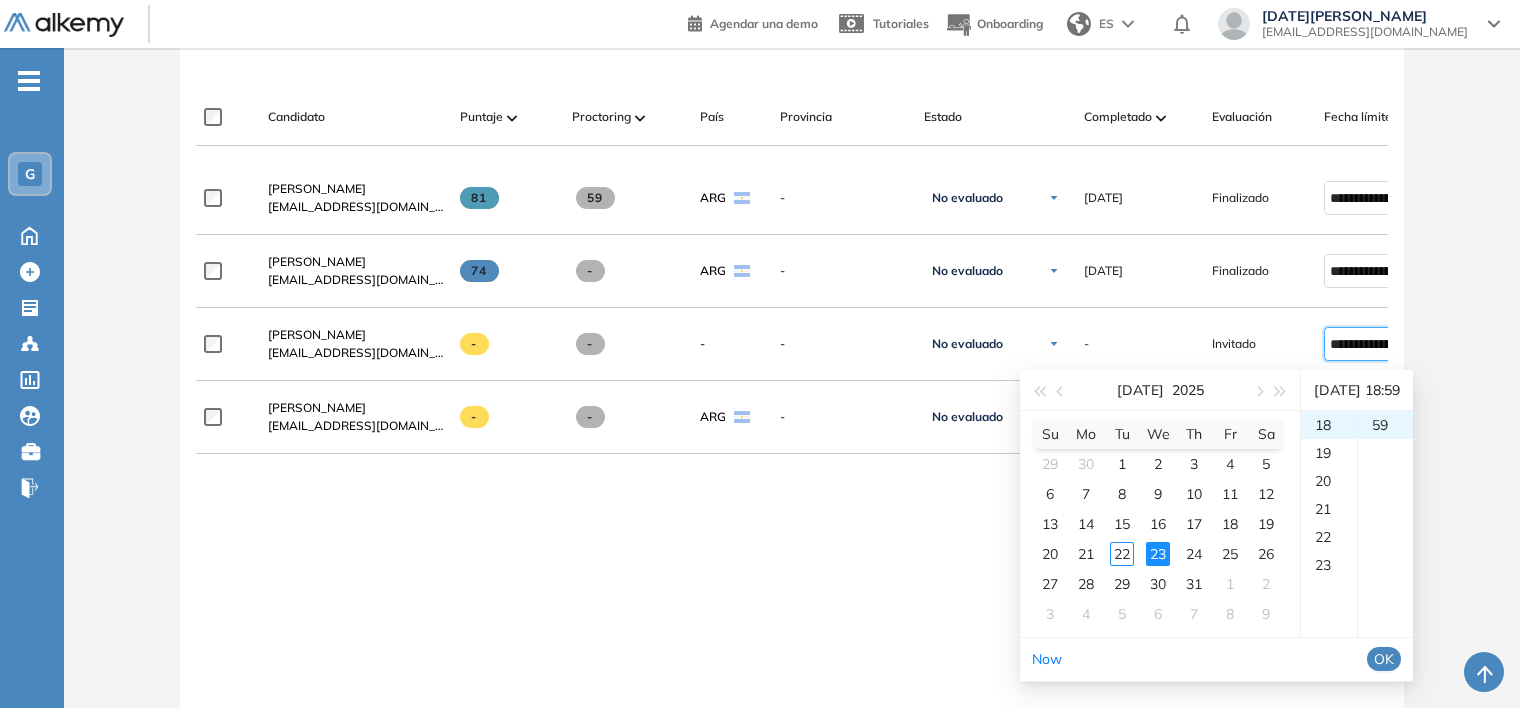 click on "OK" at bounding box center (1384, 659) 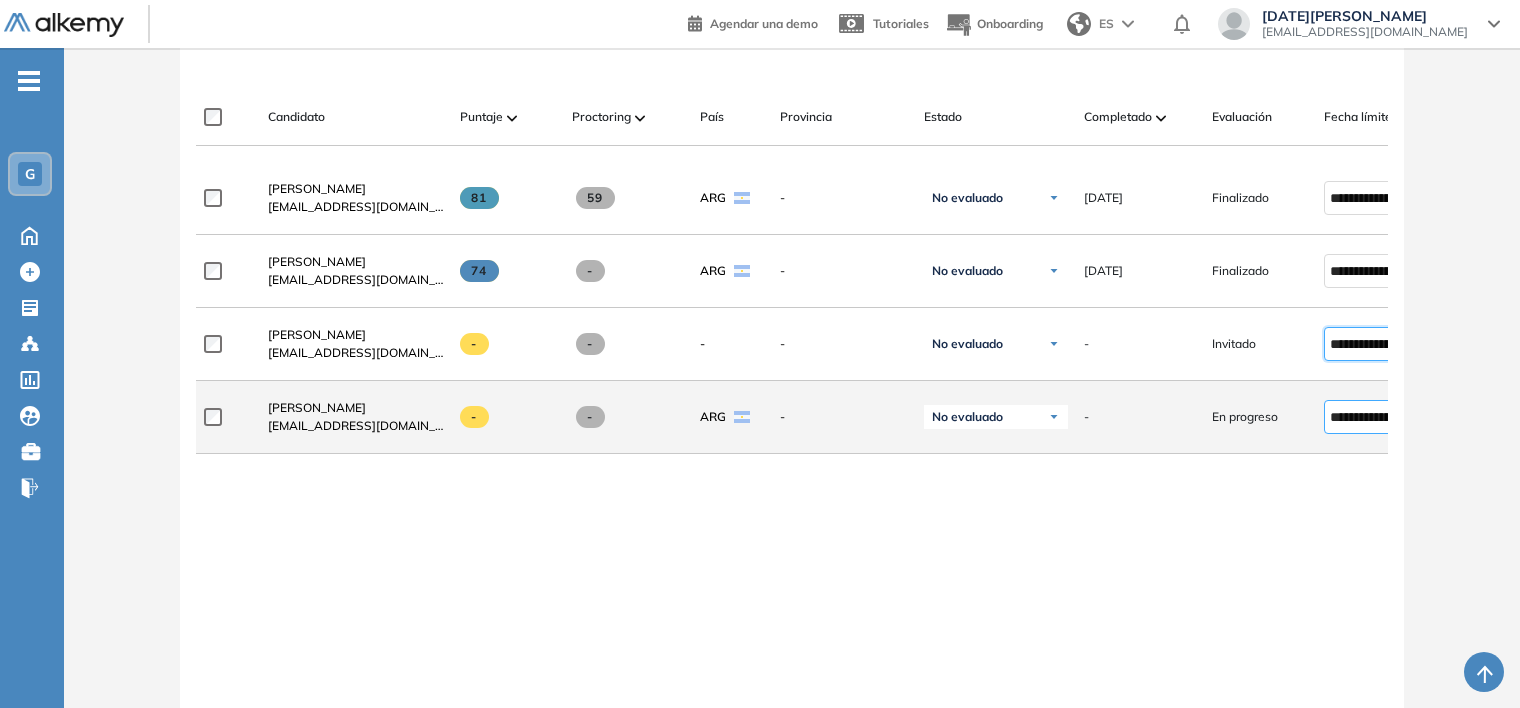 type on "**********" 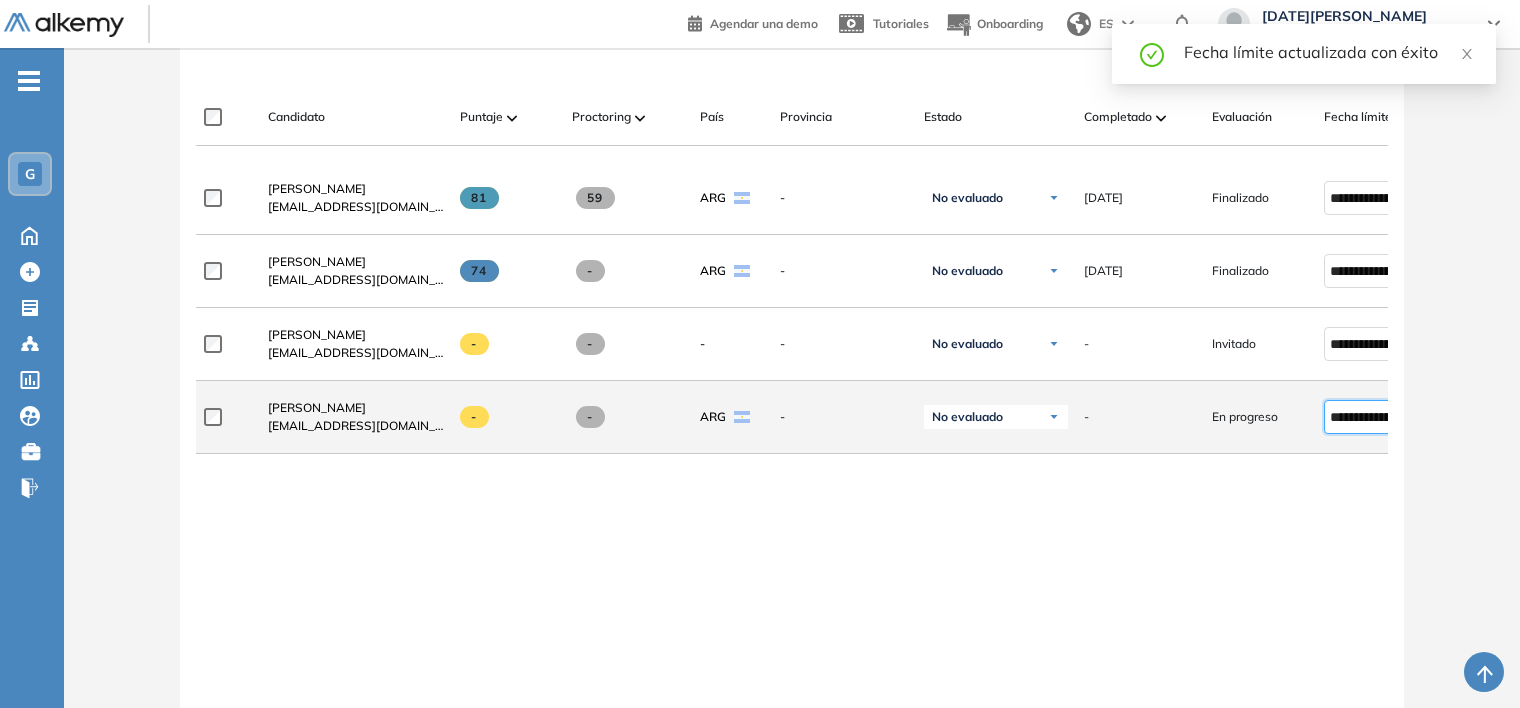 scroll, scrollTop: 196, scrollLeft: 0, axis: vertical 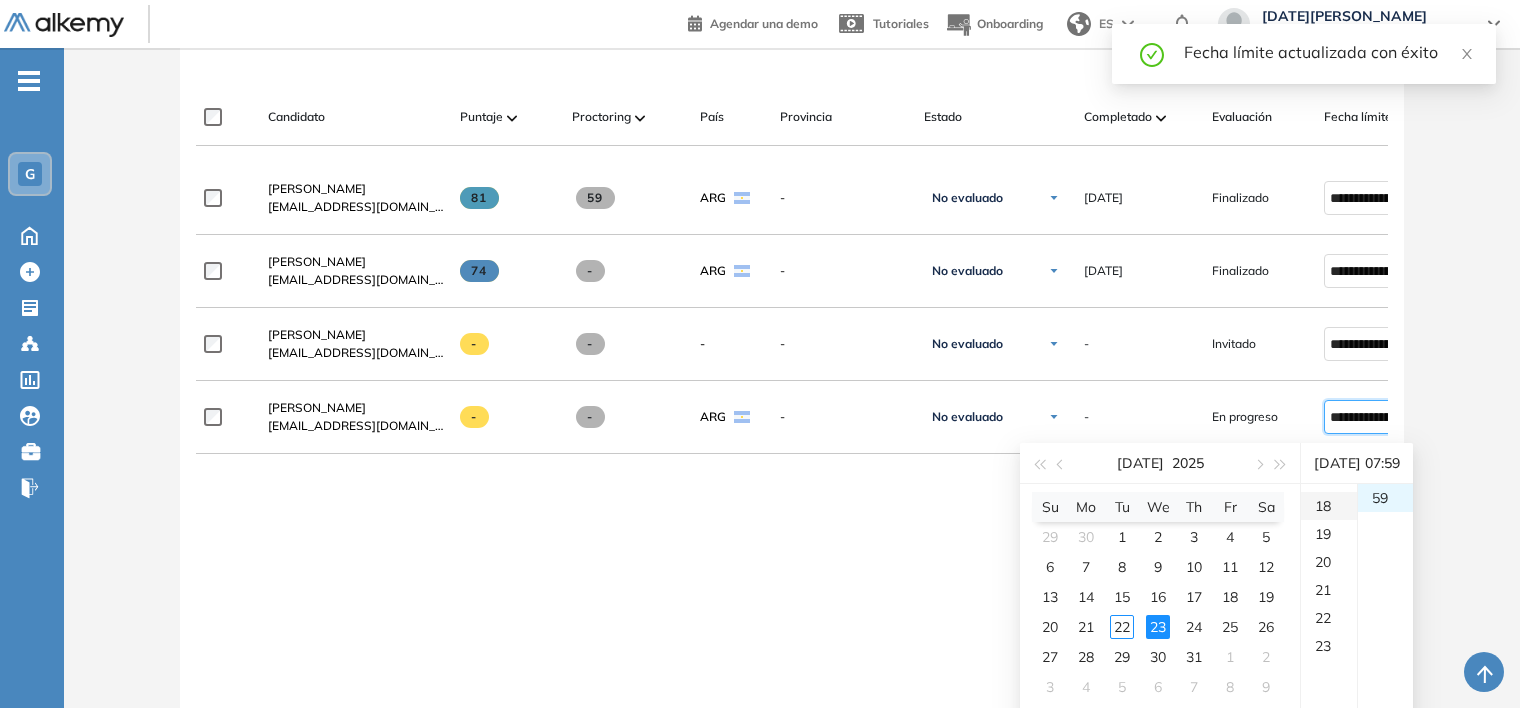 click on "18" at bounding box center [1329, 506] 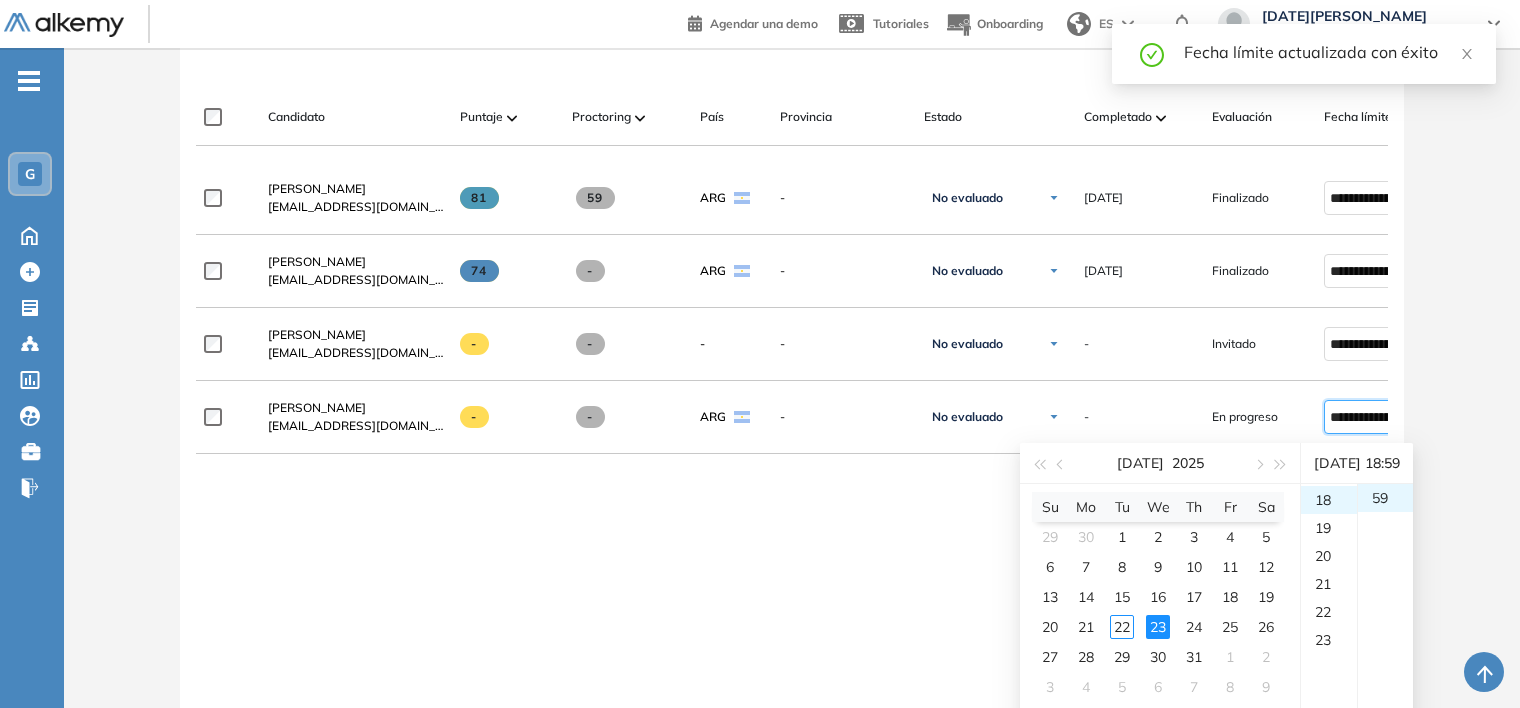 scroll, scrollTop: 504, scrollLeft: 0, axis: vertical 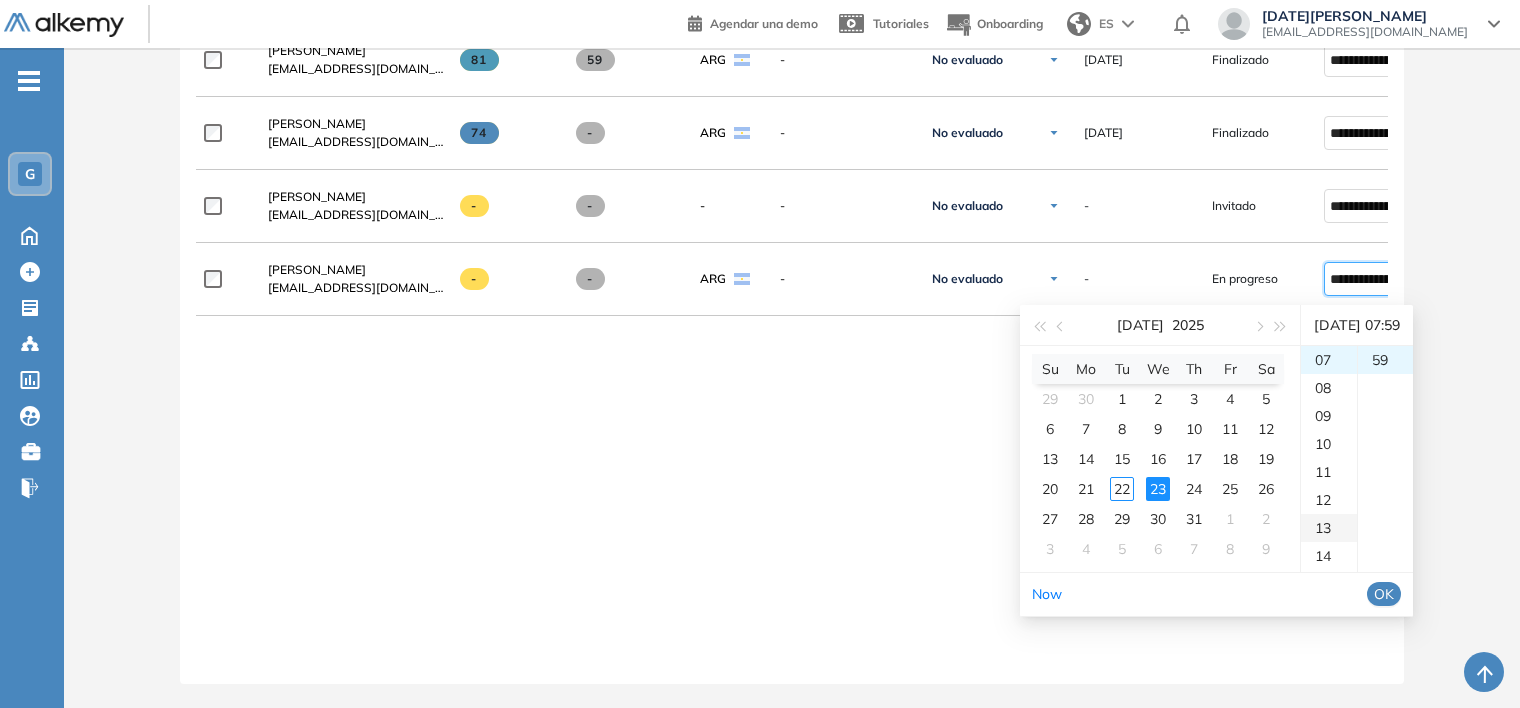 drag, startPoint x: 1403, startPoint y: 579, endPoint x: 1358, endPoint y: 518, distance: 75.802376 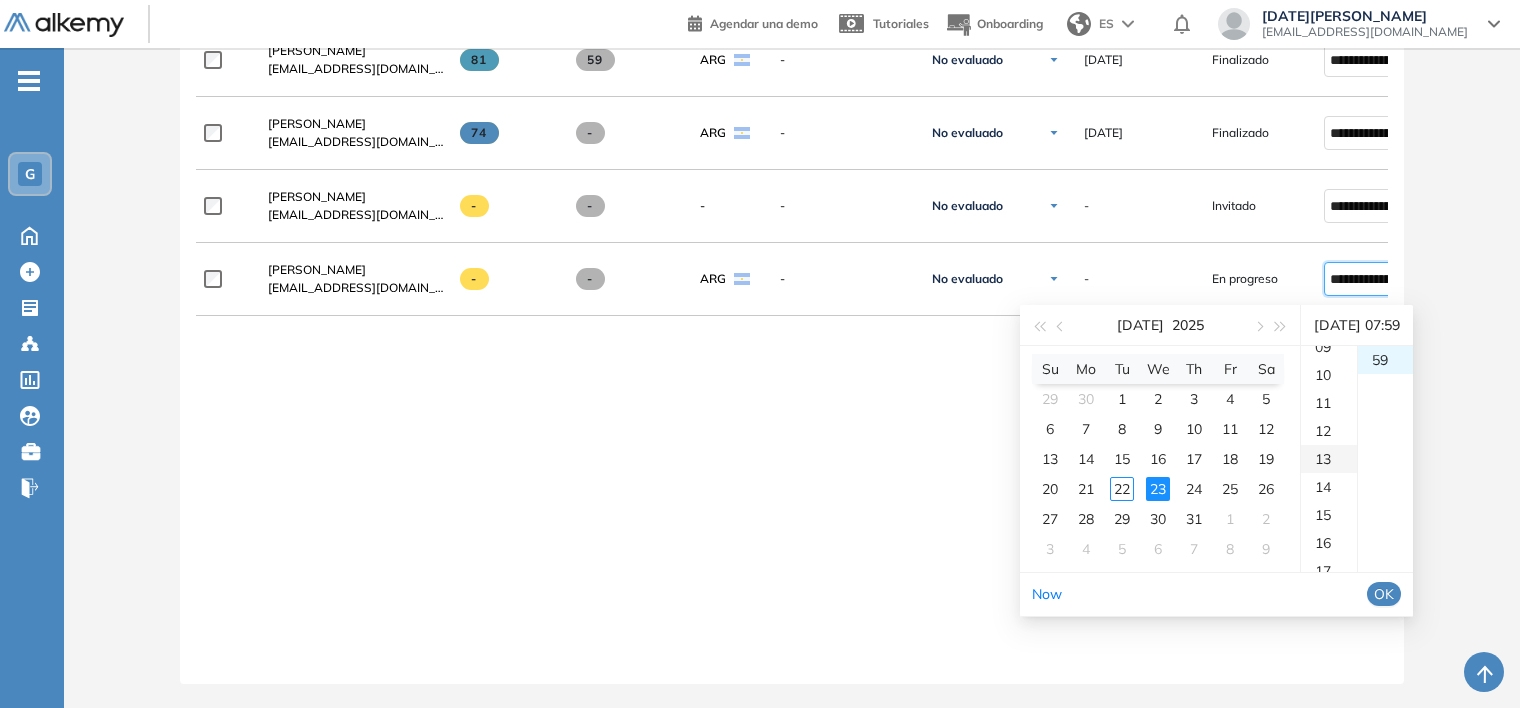 scroll, scrollTop: 296, scrollLeft: 0, axis: vertical 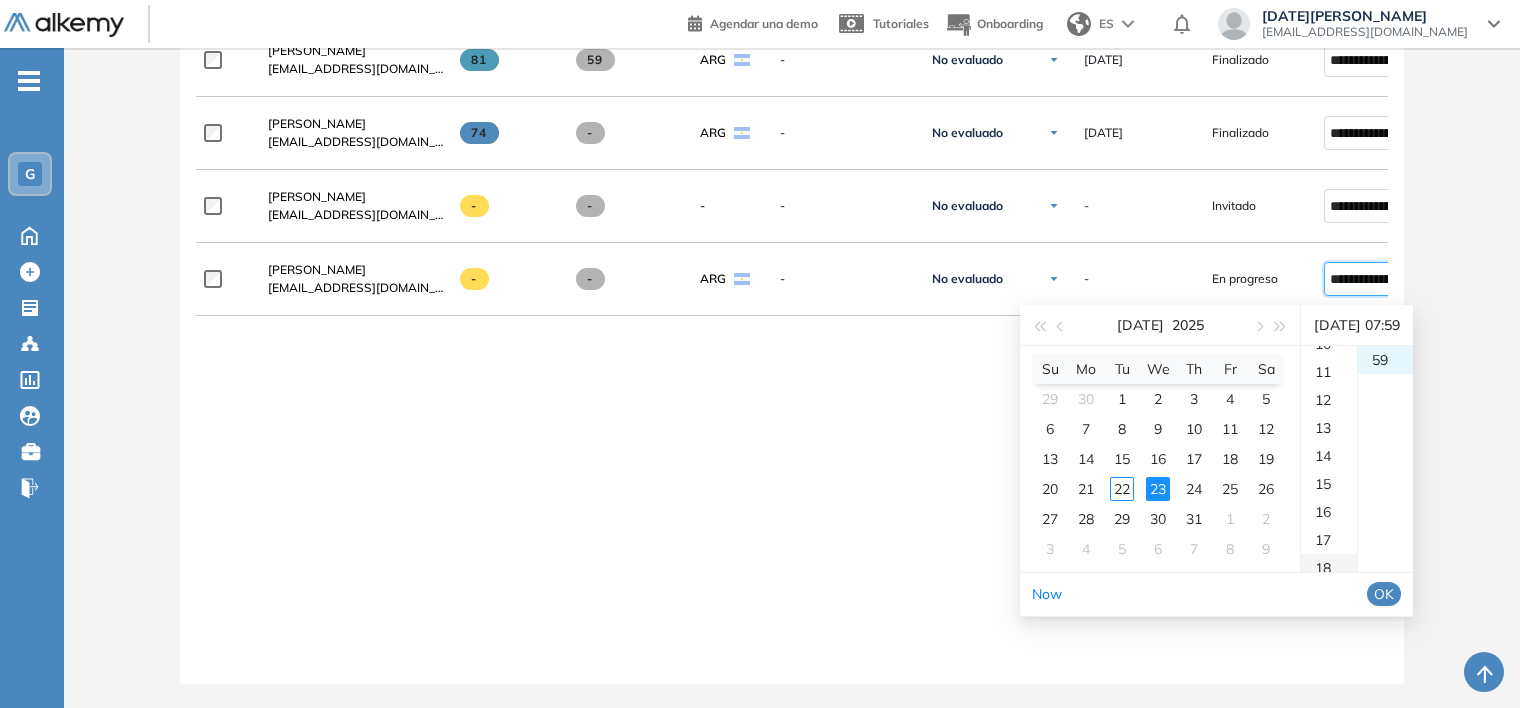 click on "18" at bounding box center (1329, 568) 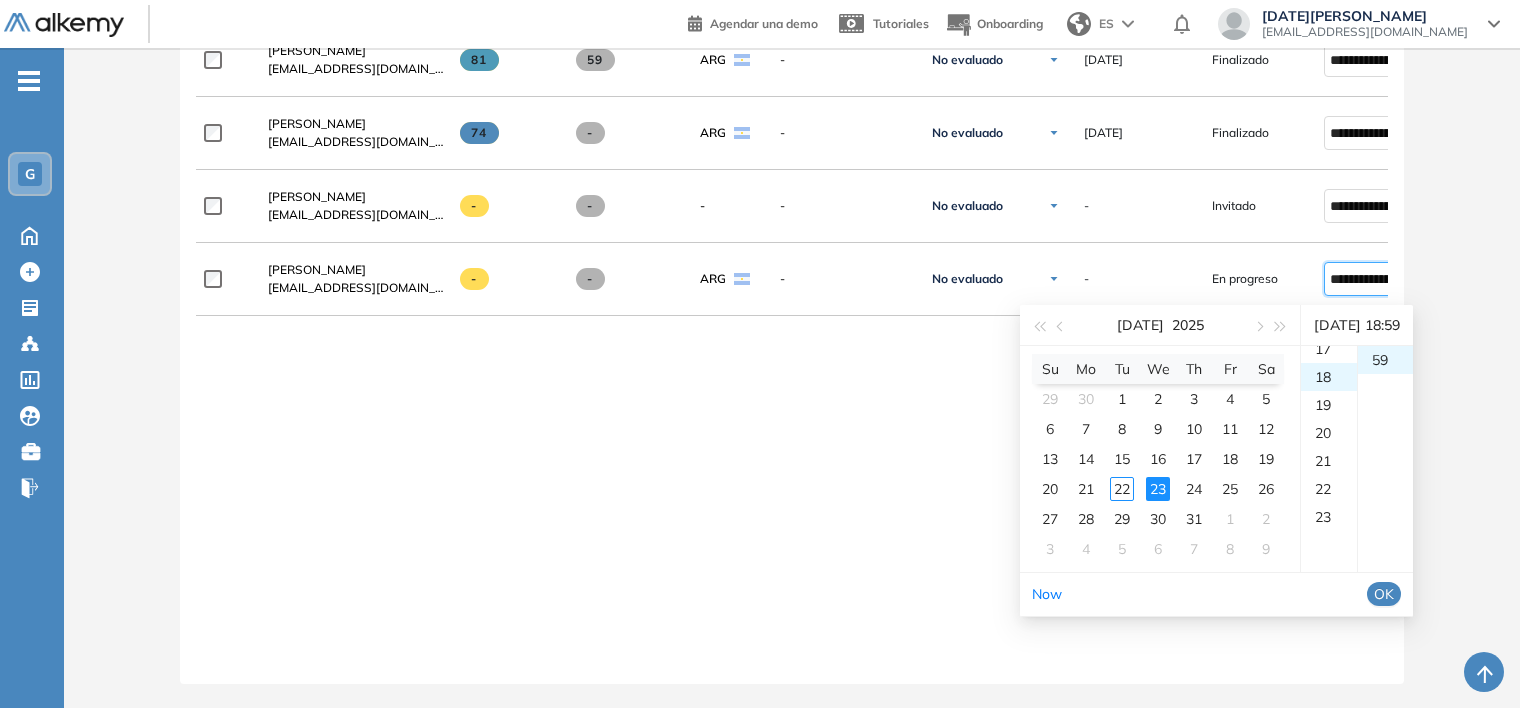 scroll, scrollTop: 504, scrollLeft: 0, axis: vertical 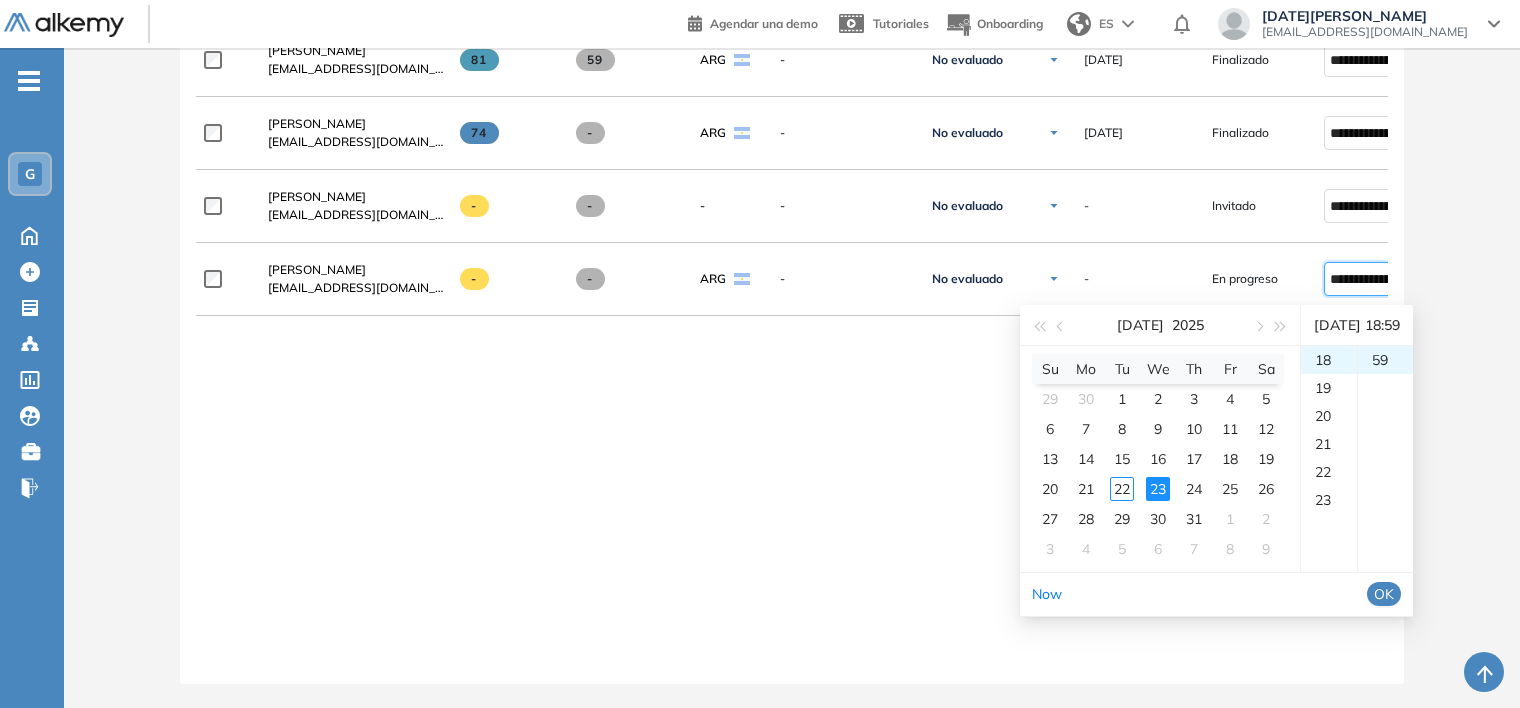 click on "OK" at bounding box center (1384, 594) 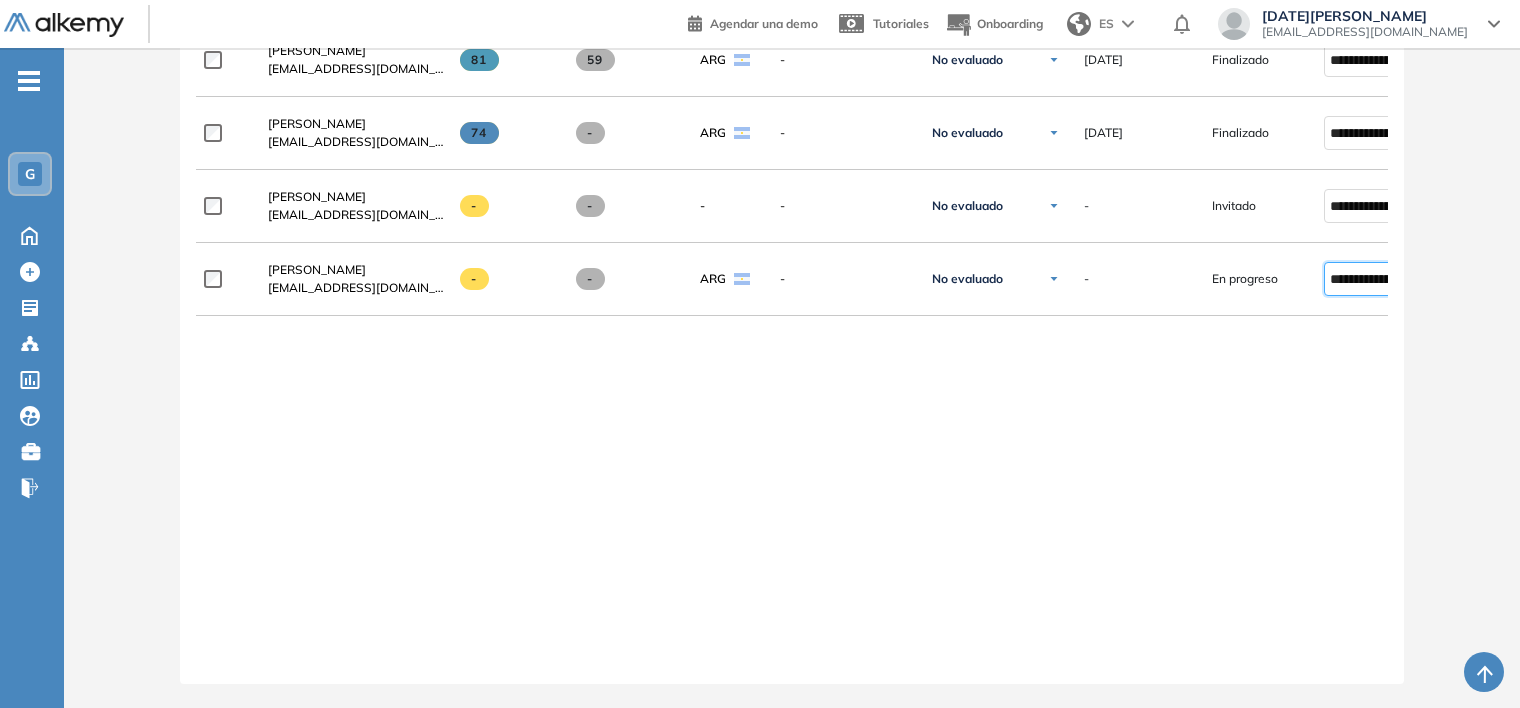 type on "**********" 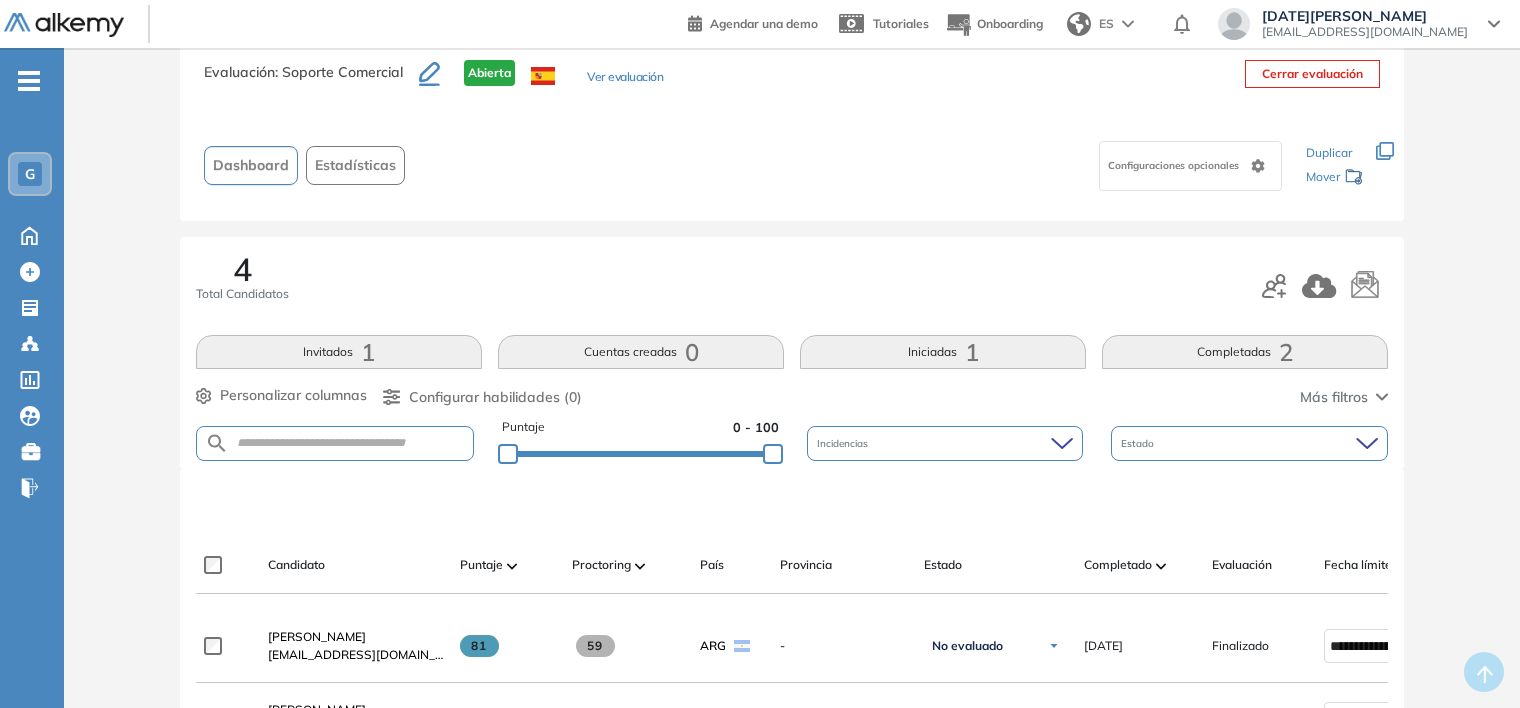 scroll, scrollTop: 0, scrollLeft: 0, axis: both 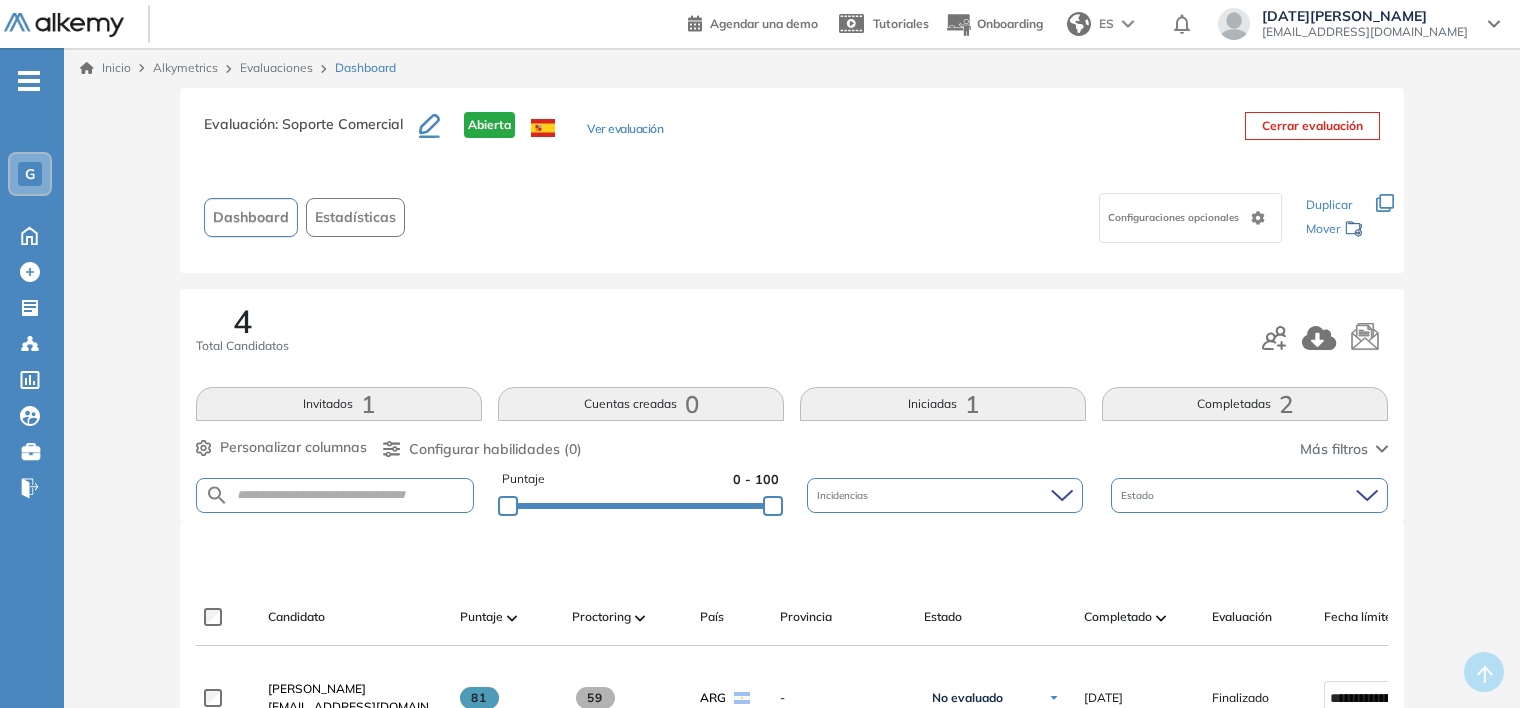 click on "Evaluaciones" at bounding box center (276, 67) 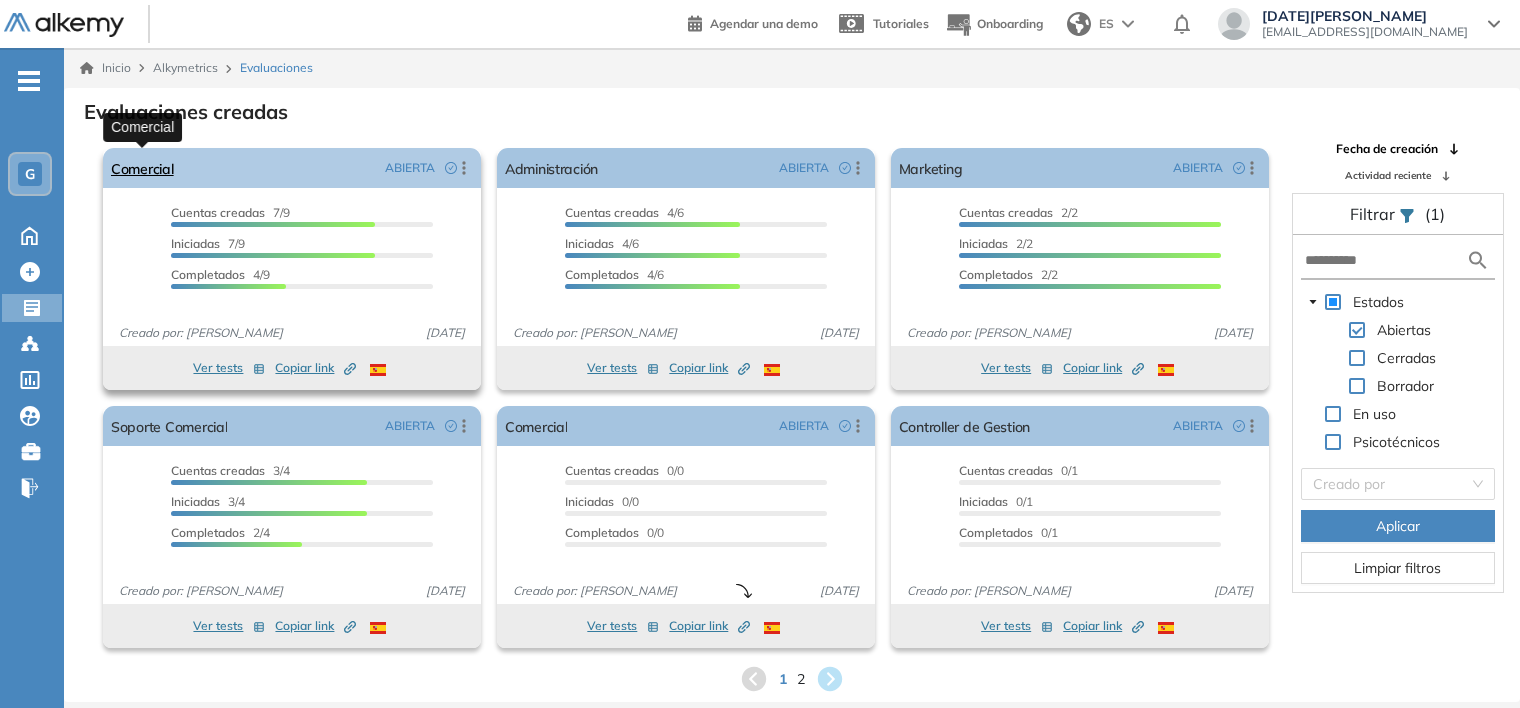 click on "Comercial" at bounding box center [142, 168] 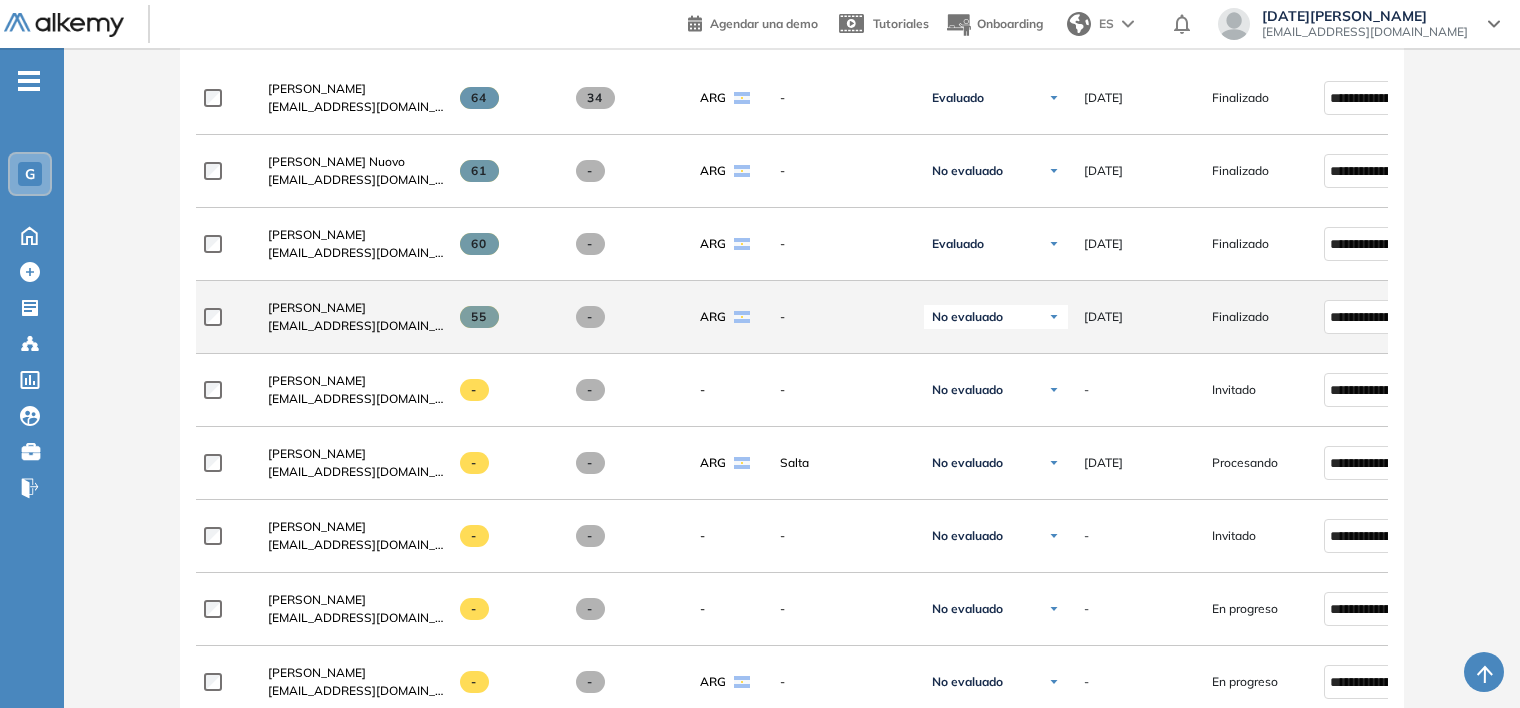 scroll, scrollTop: 700, scrollLeft: 0, axis: vertical 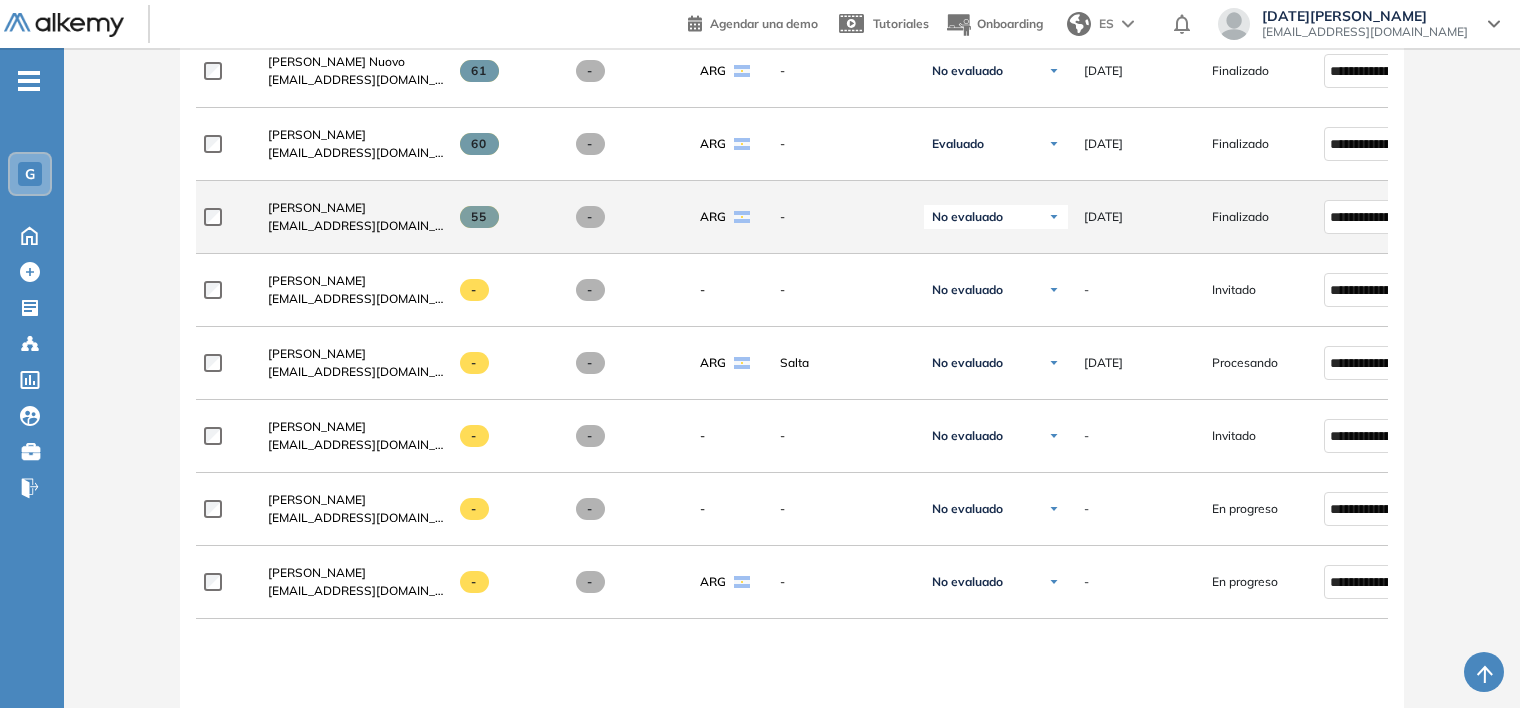 click on "No evaluado" at bounding box center [996, 217] 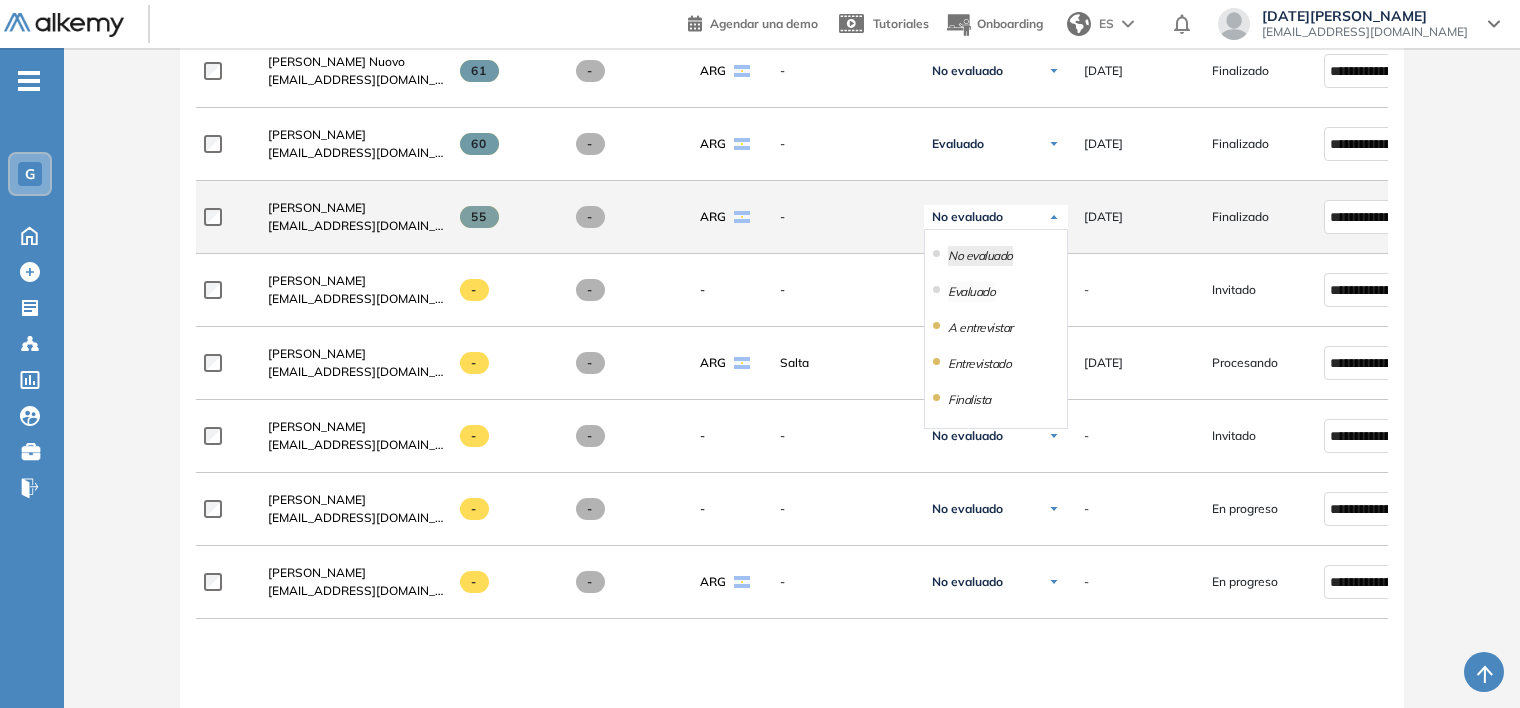 click on "Evaluado" at bounding box center [971, 292] 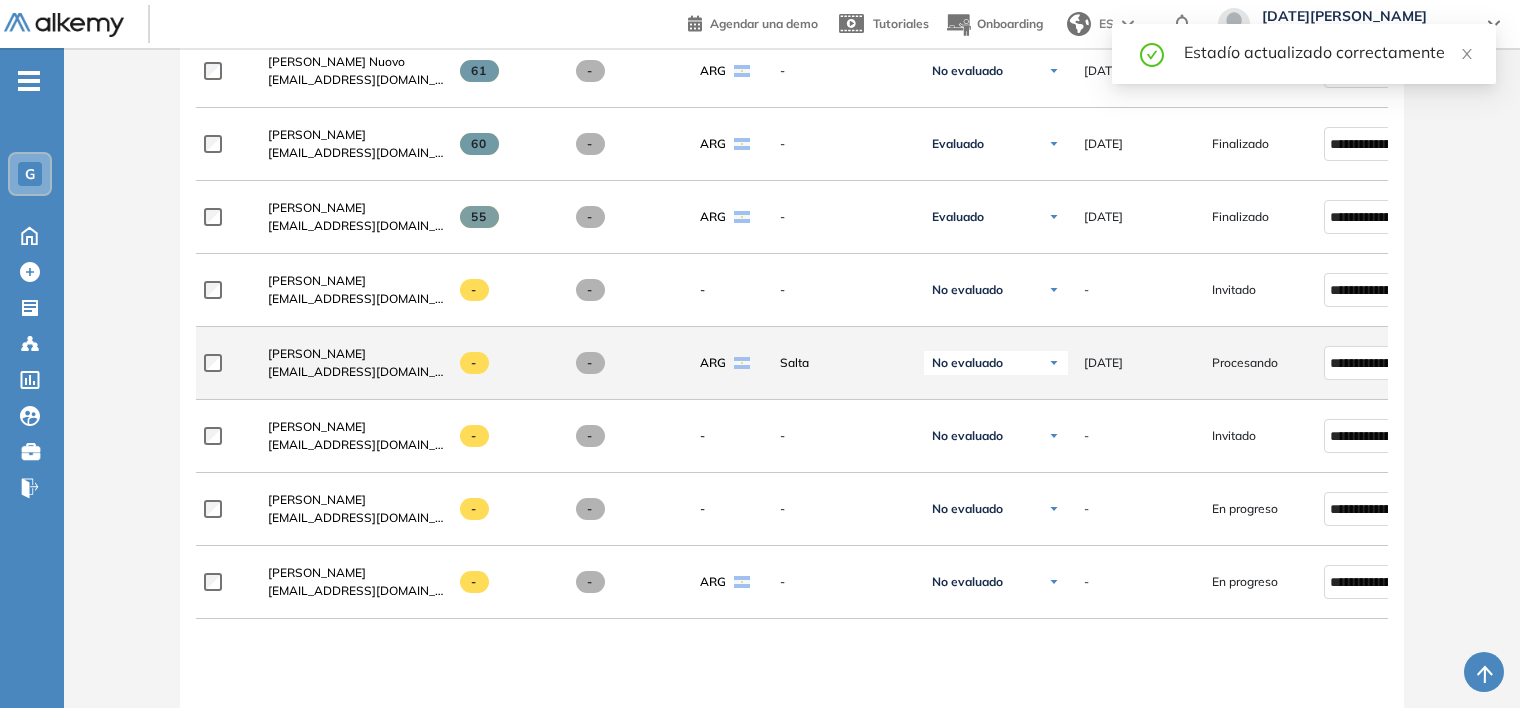 click on "Procesando" at bounding box center (1245, 363) 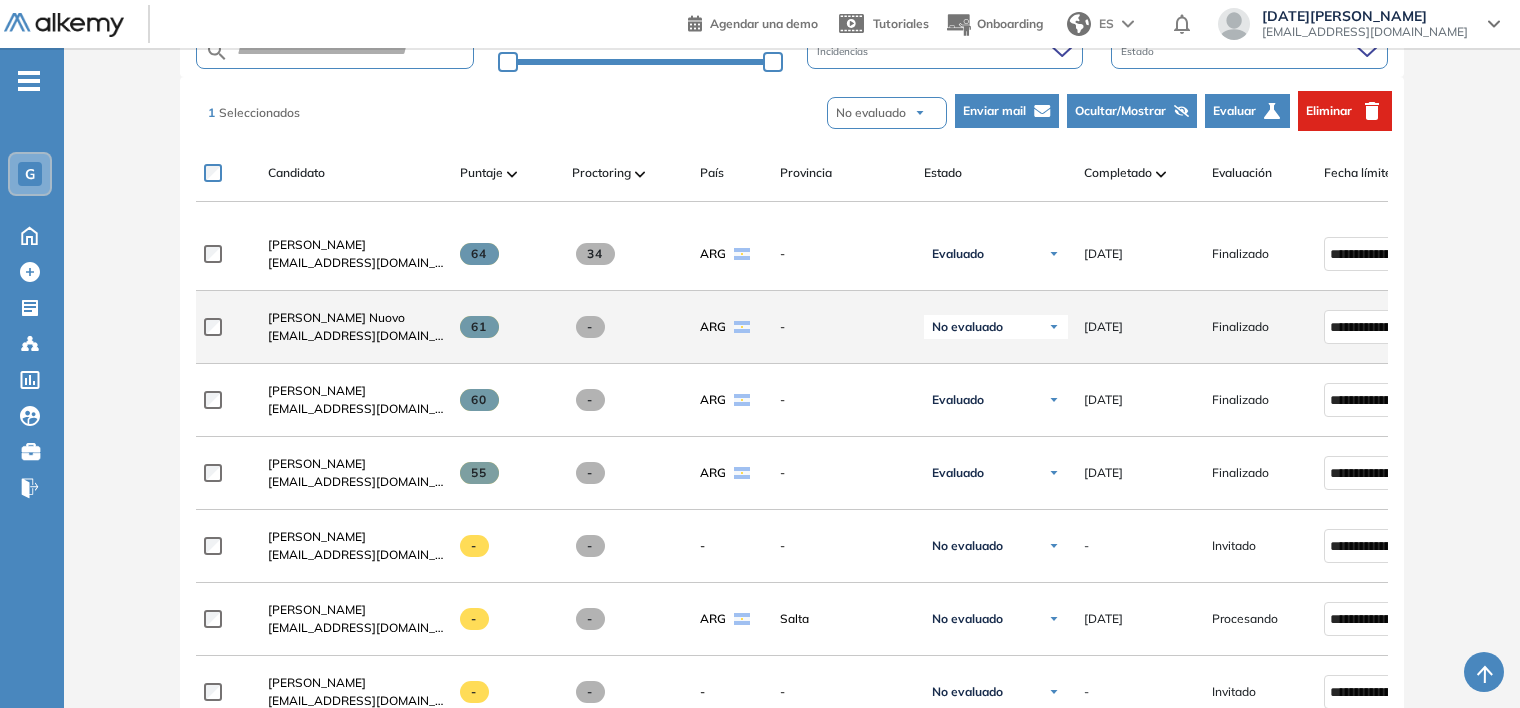 scroll, scrollTop: 400, scrollLeft: 0, axis: vertical 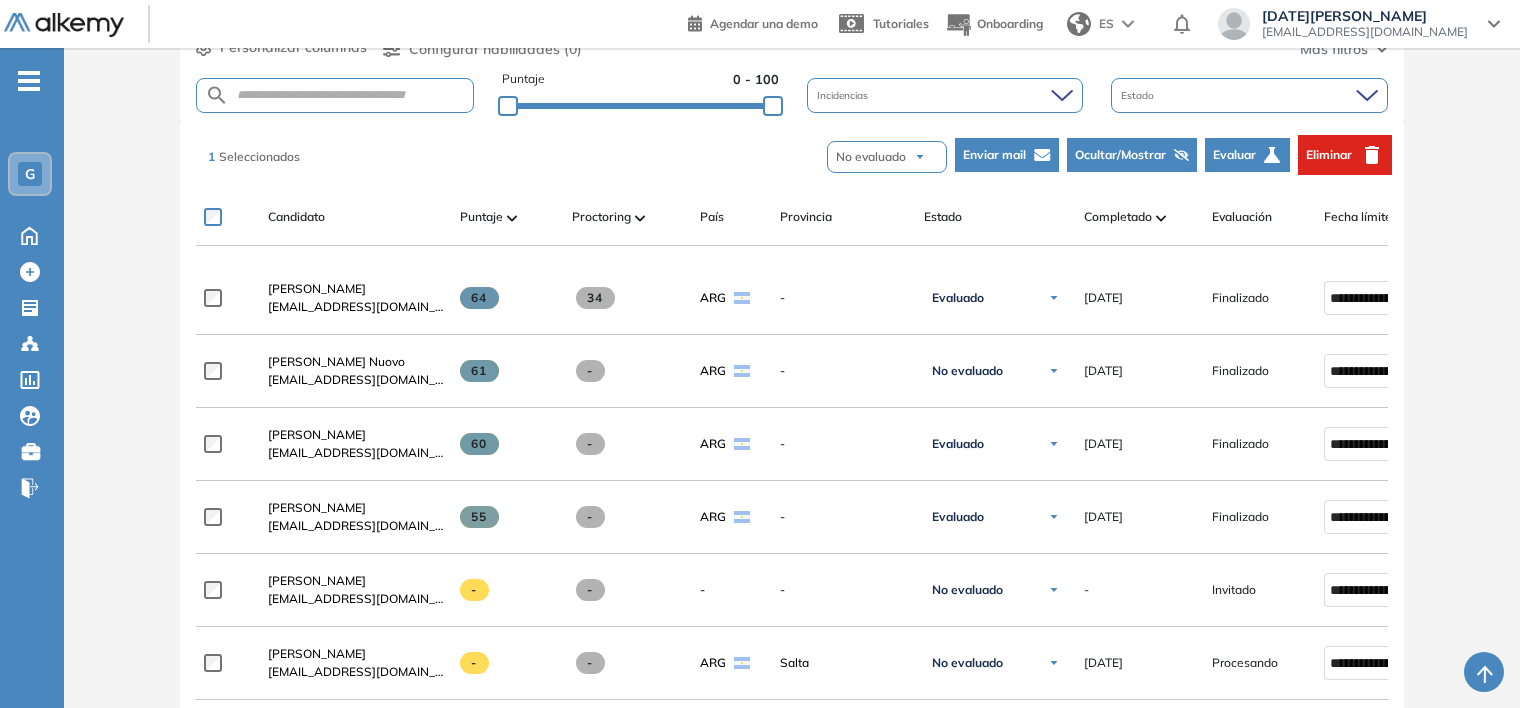 click on "Eliminar" at bounding box center [1329, 155] 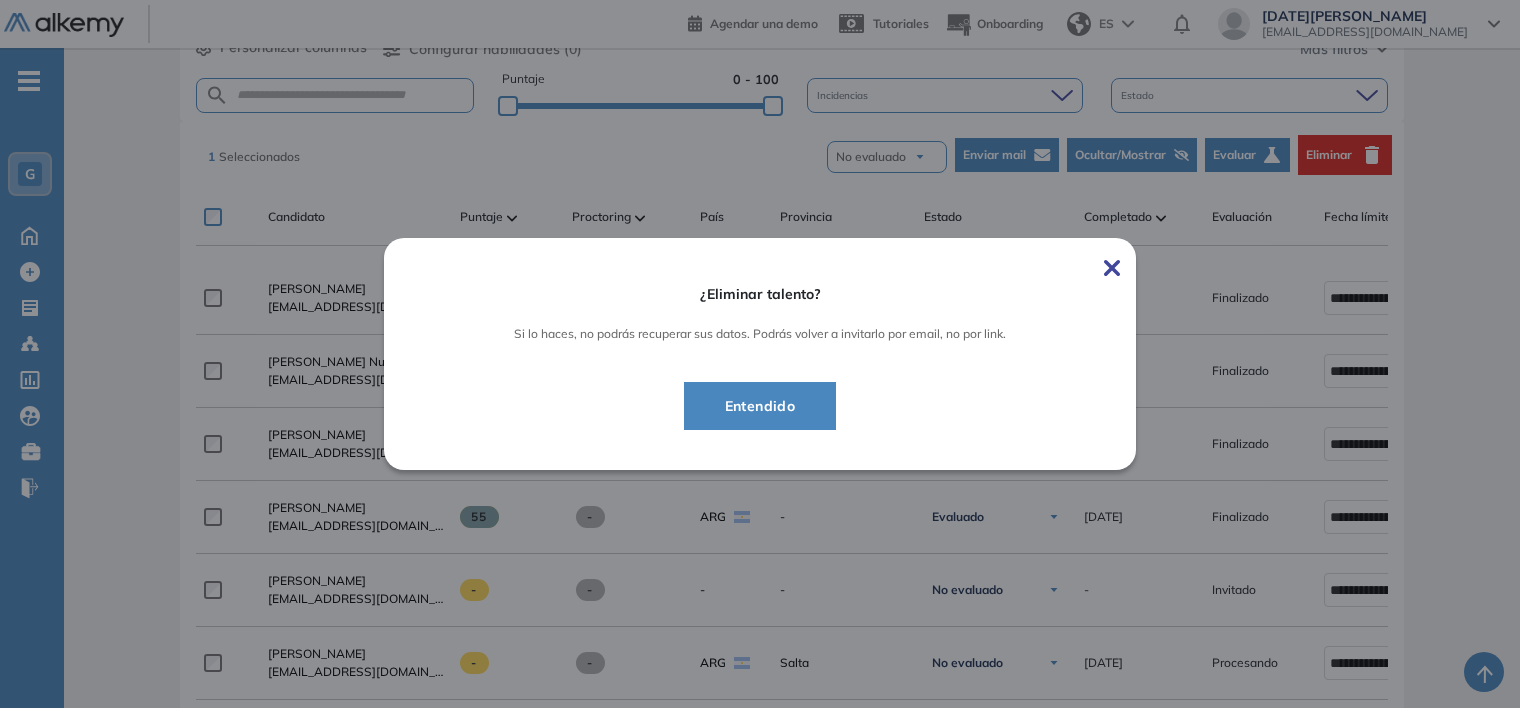click on "Entendido" at bounding box center (760, 406) 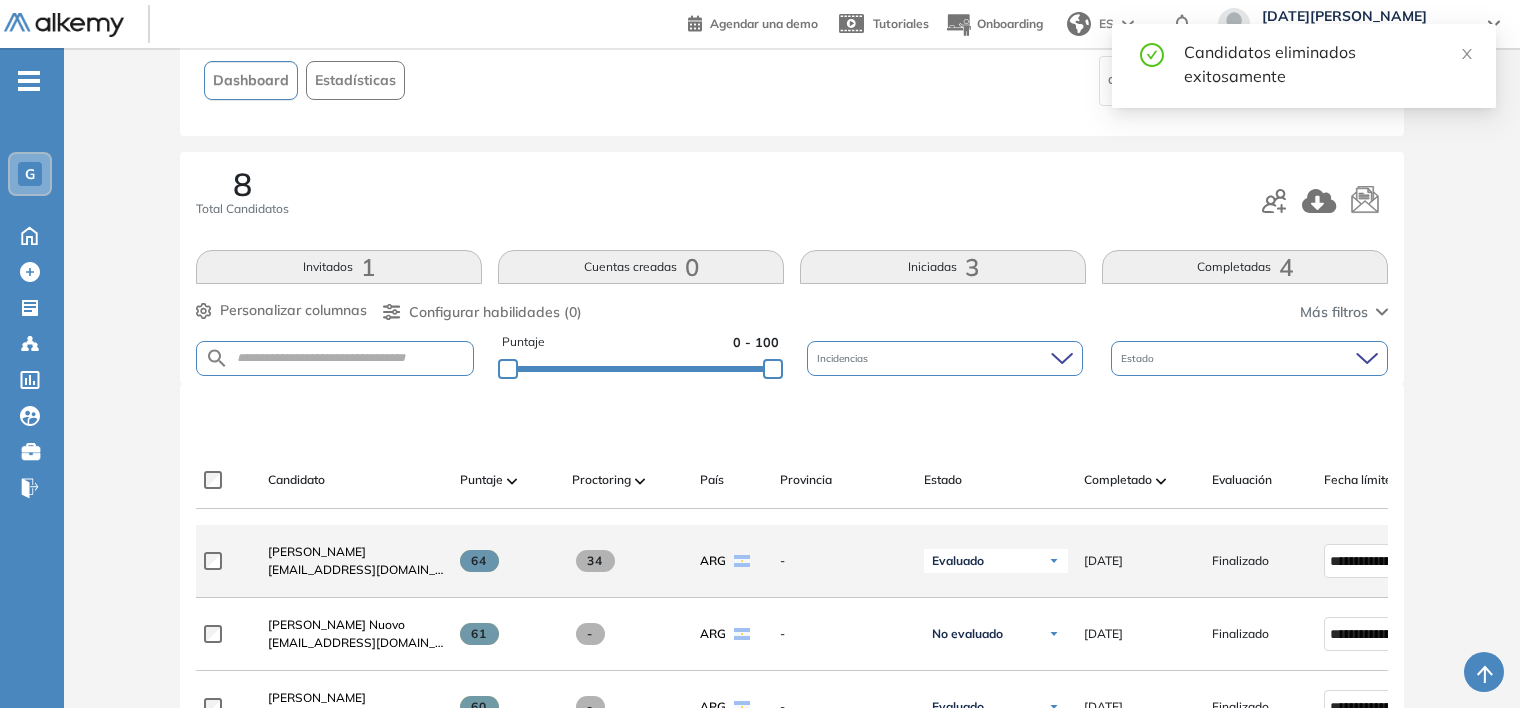 scroll, scrollTop: 0, scrollLeft: 0, axis: both 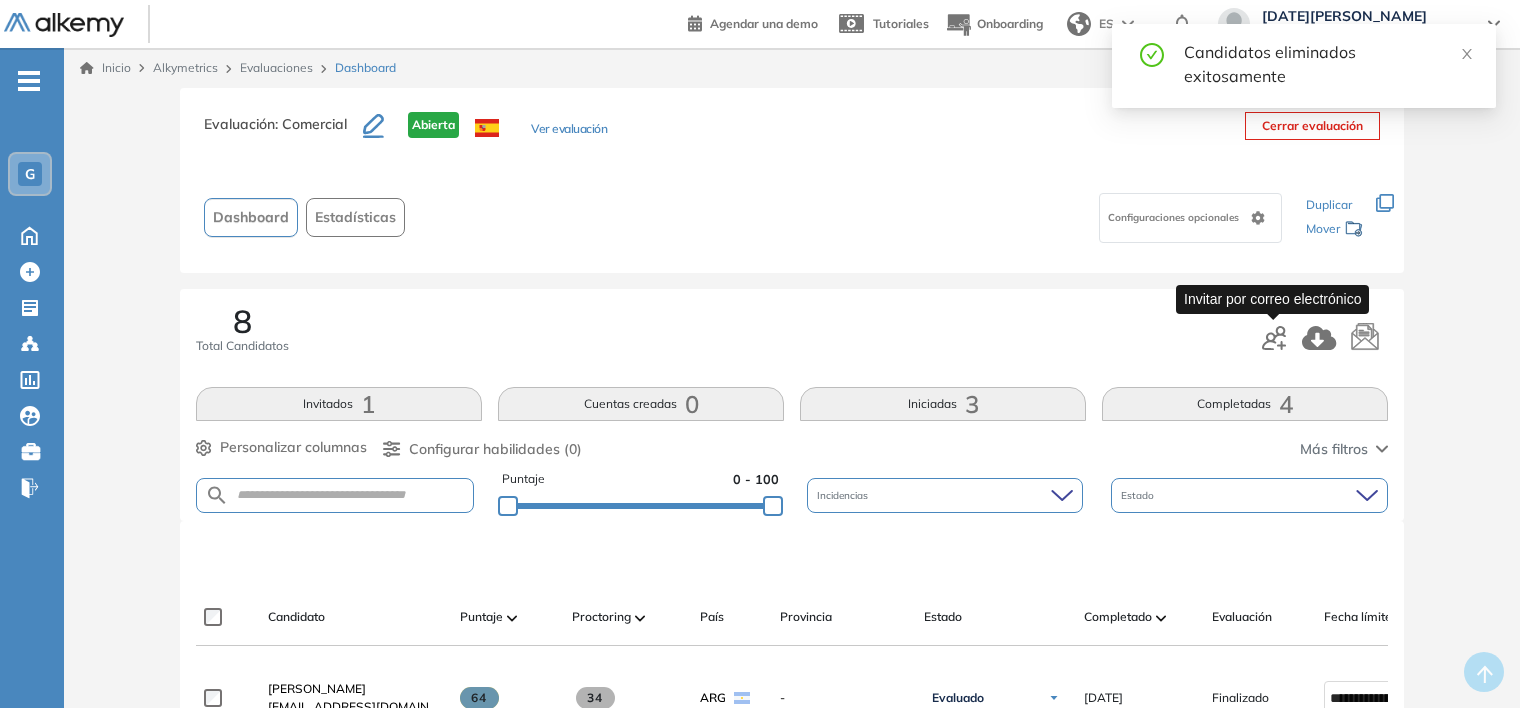 click 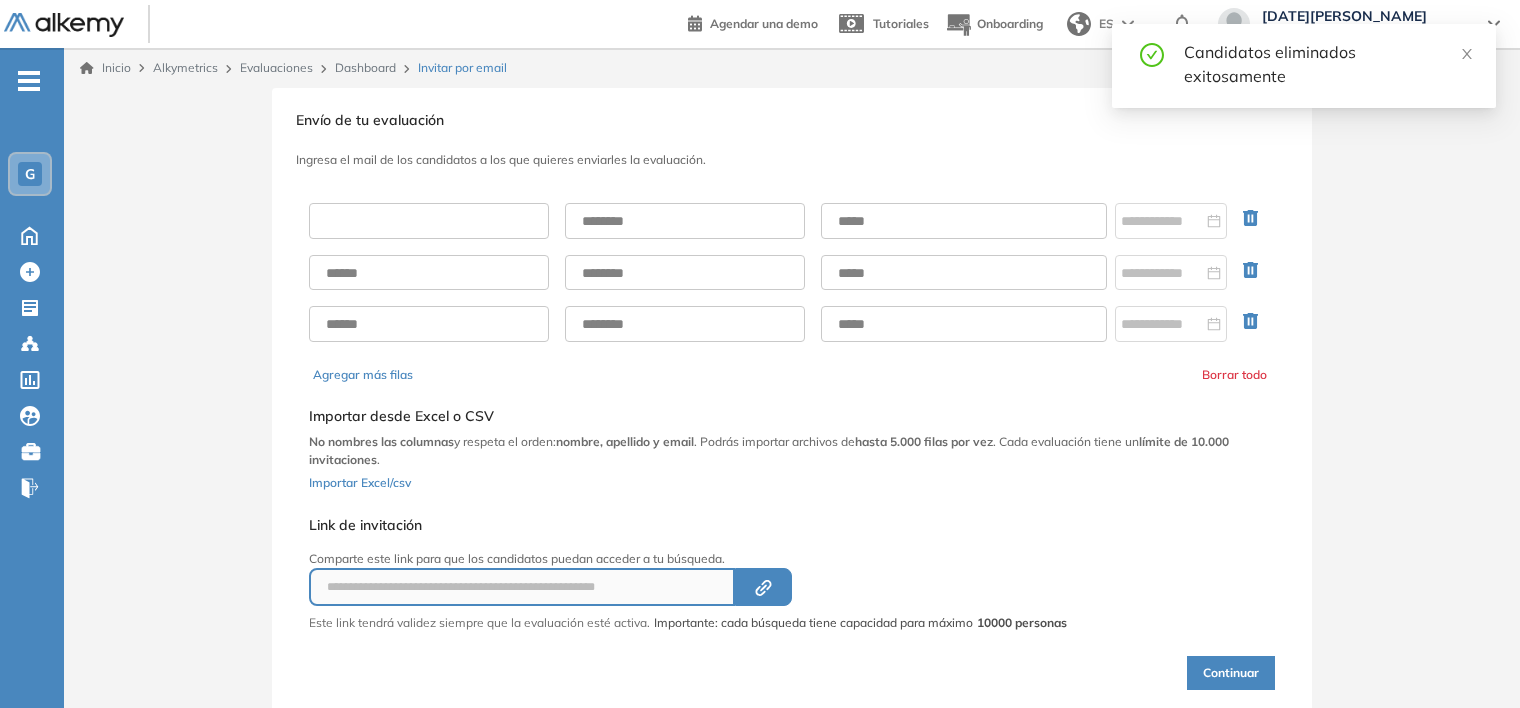 click at bounding box center (429, 221) 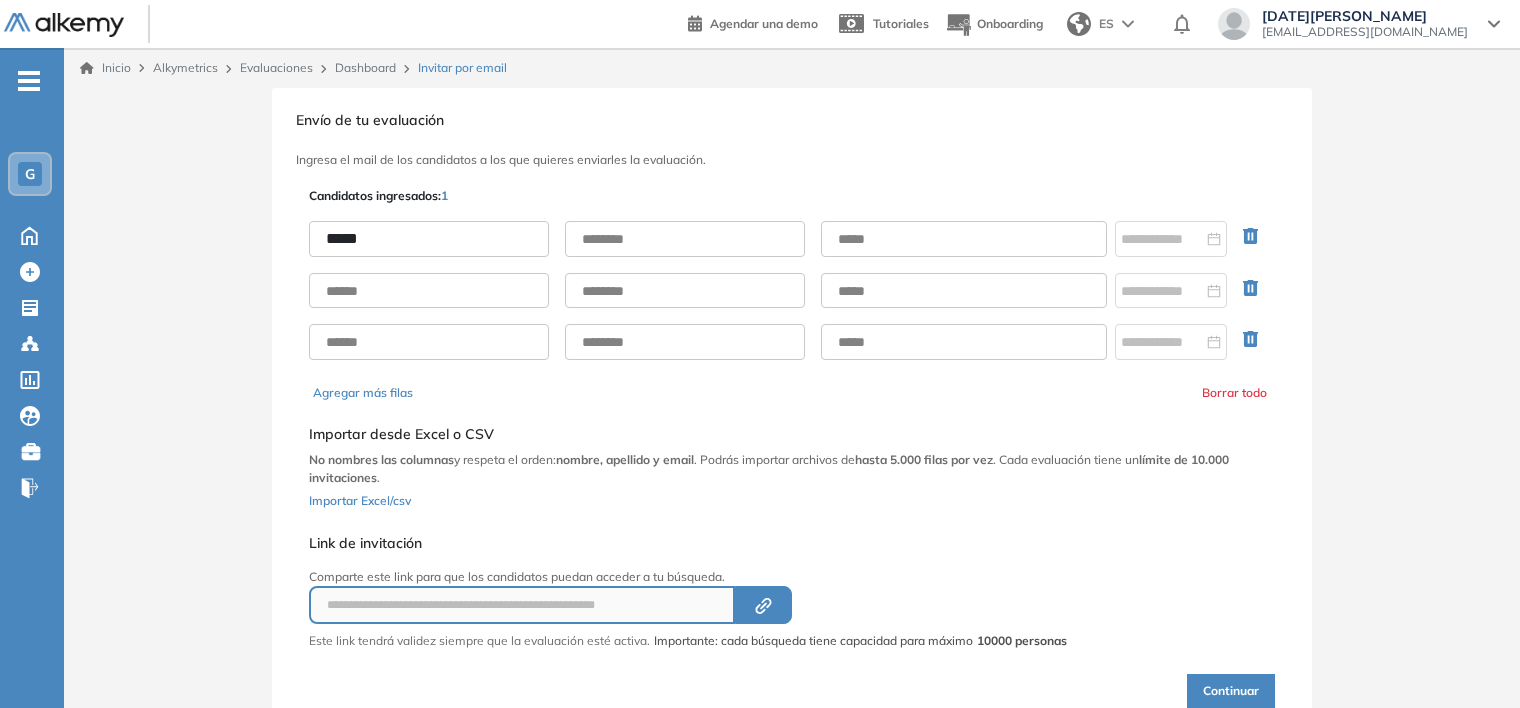 type on "******" 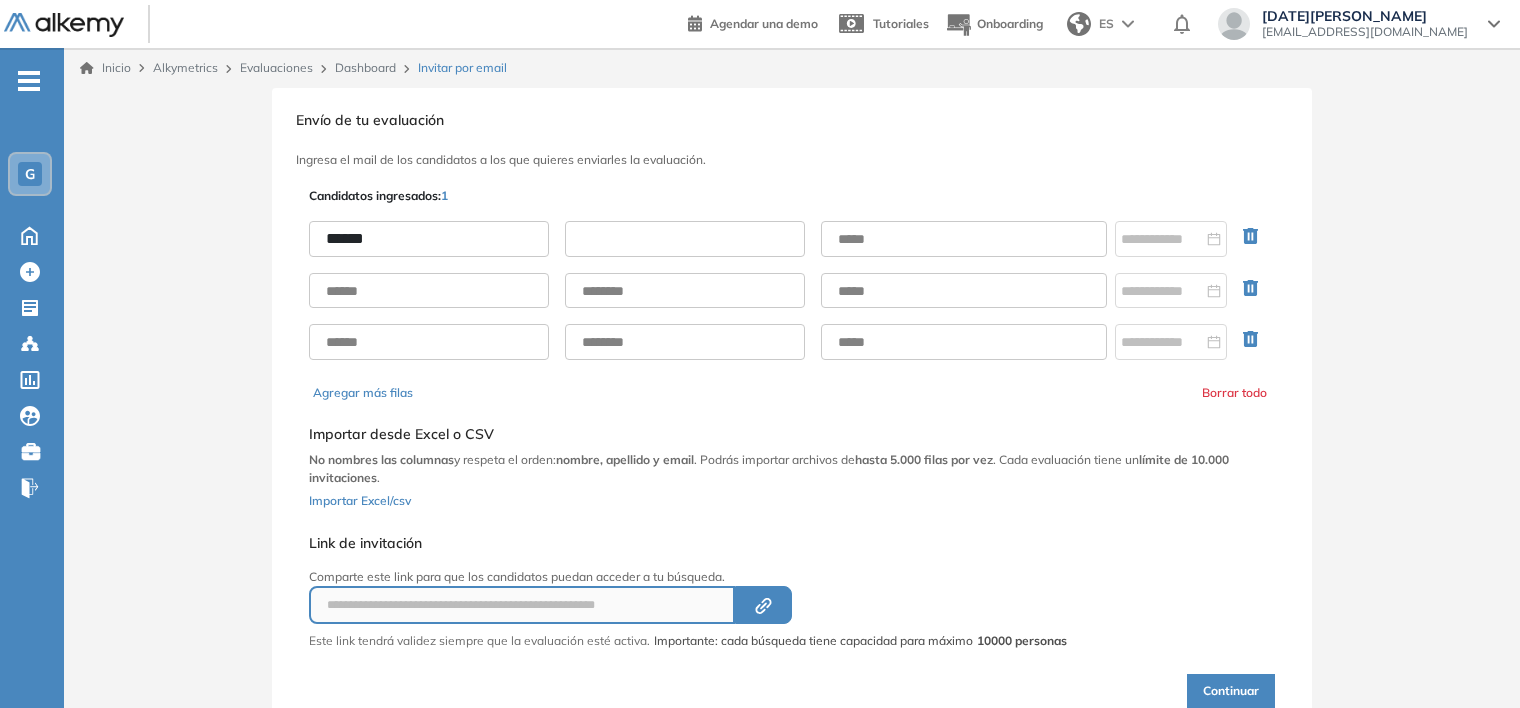 type on "**********" 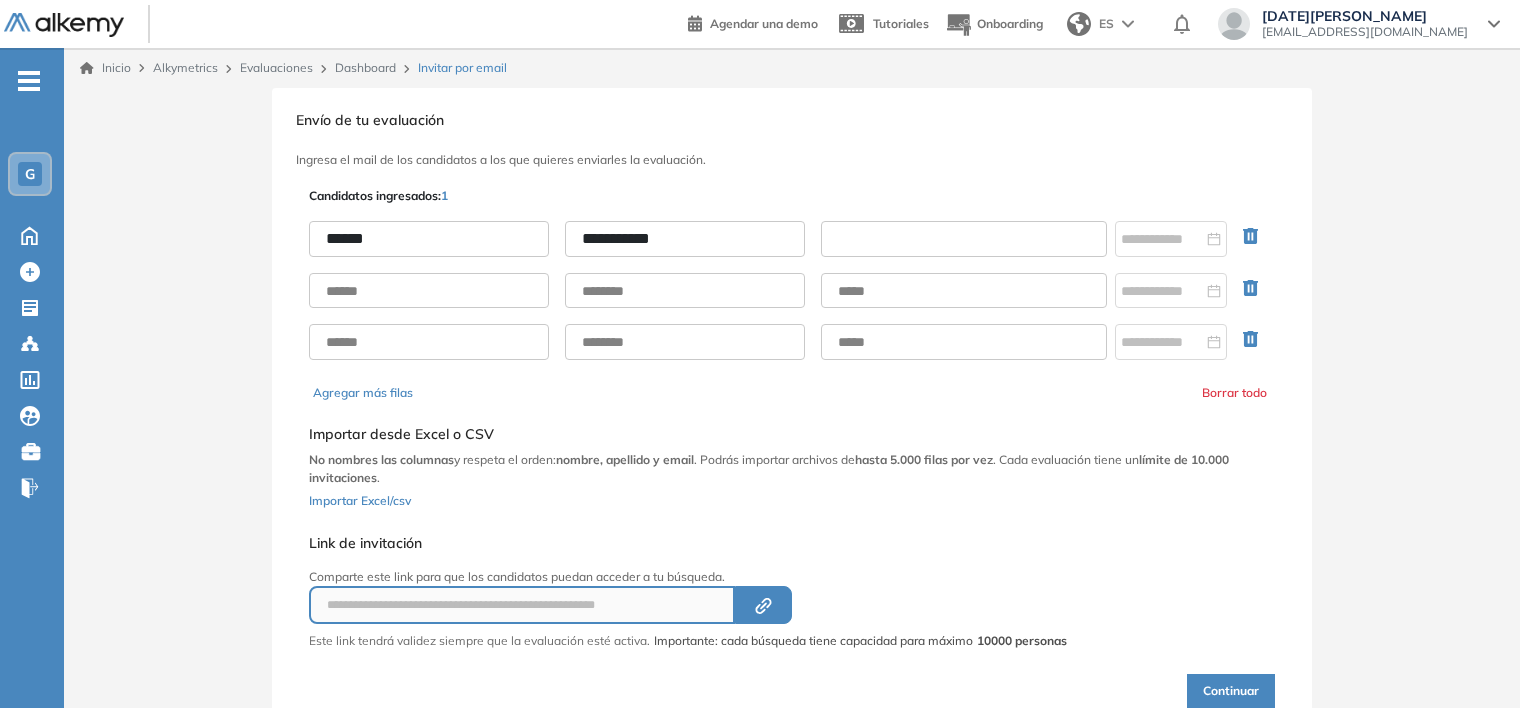 type on "**********" 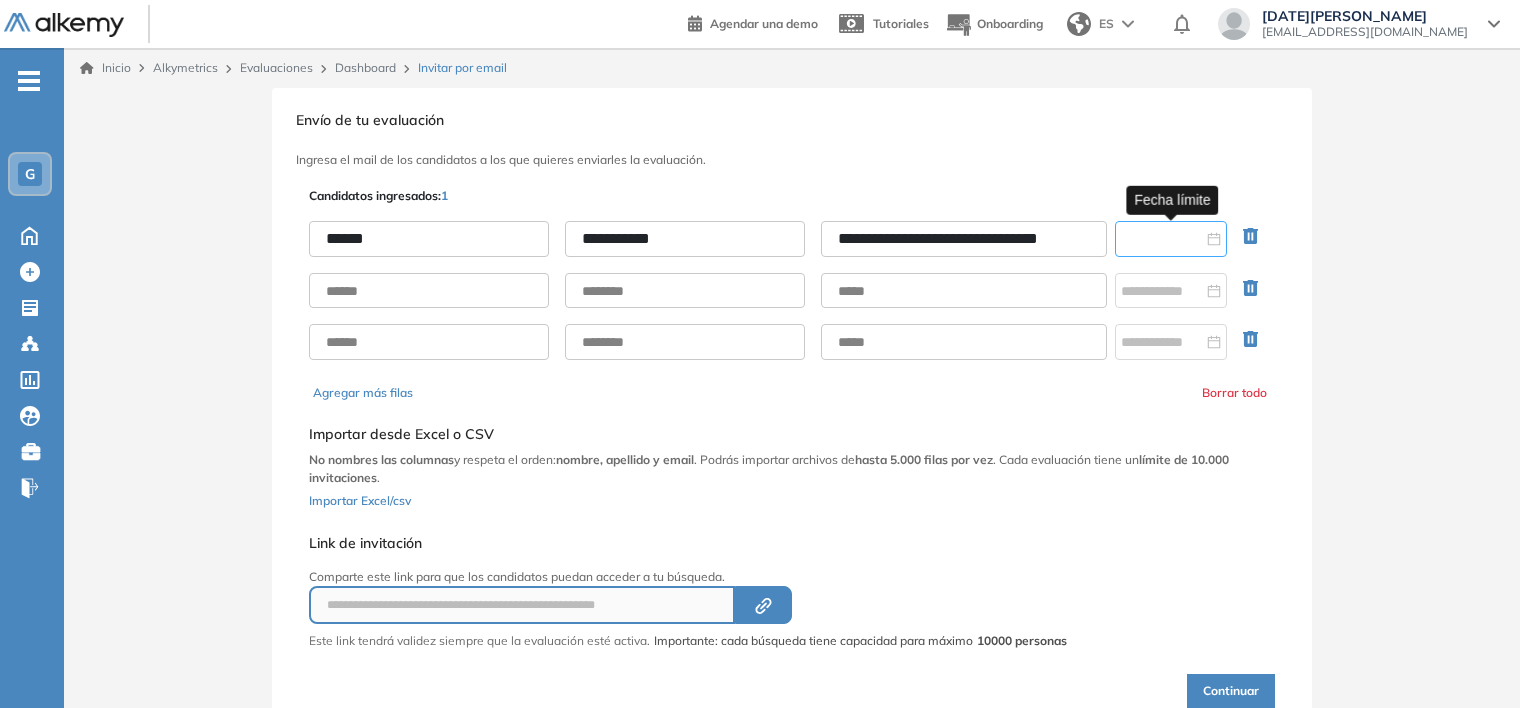 click at bounding box center [1162, 239] 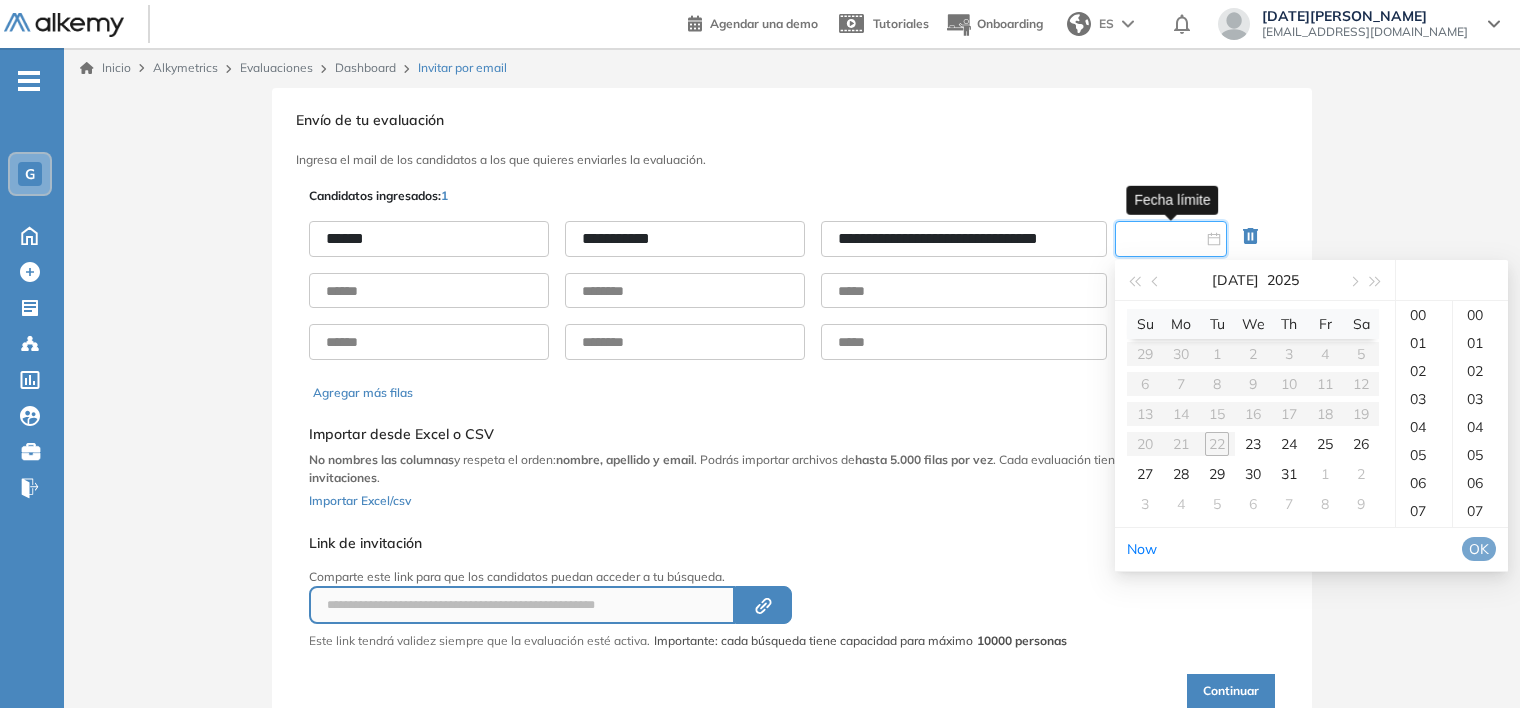 type on "**********" 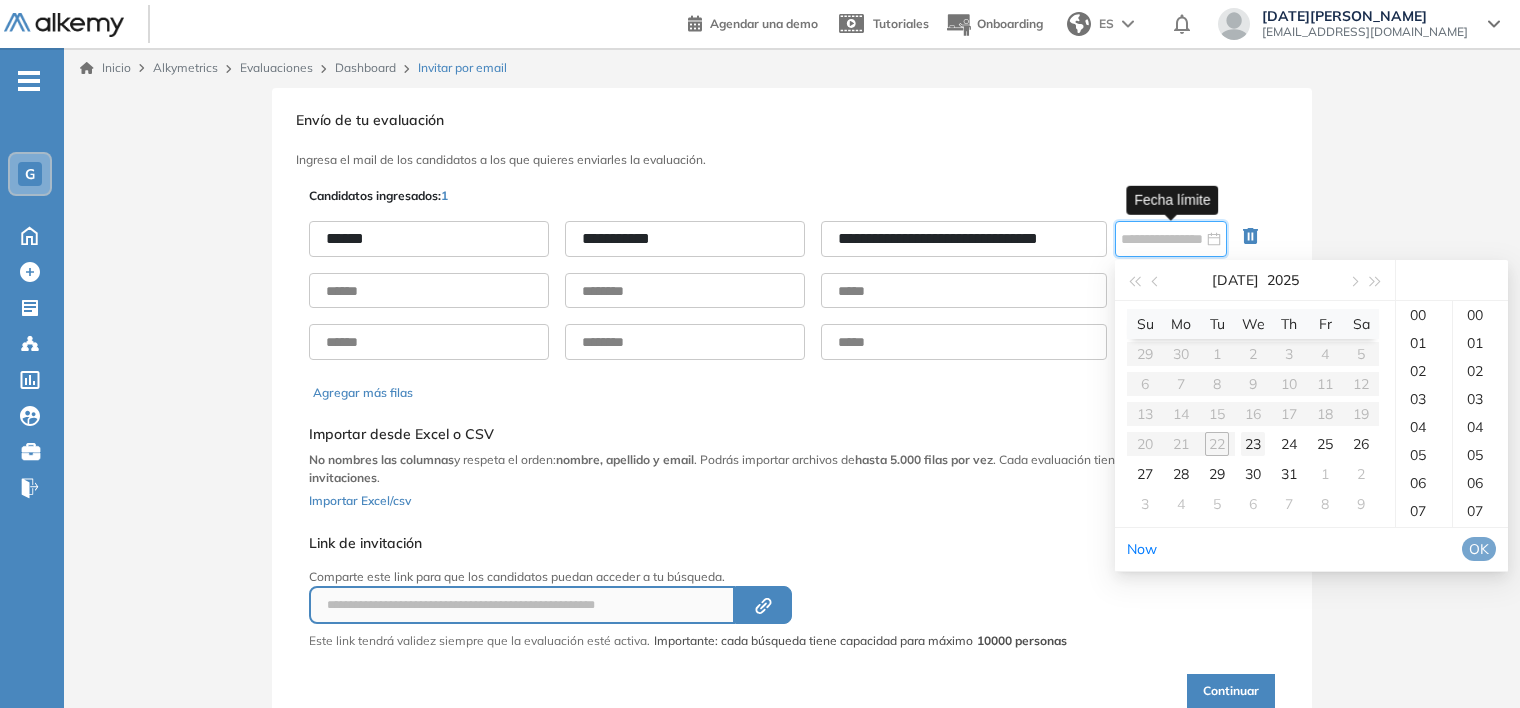 drag, startPoint x: 1245, startPoint y: 446, endPoint x: 1256, endPoint y: 440, distance: 12.529964 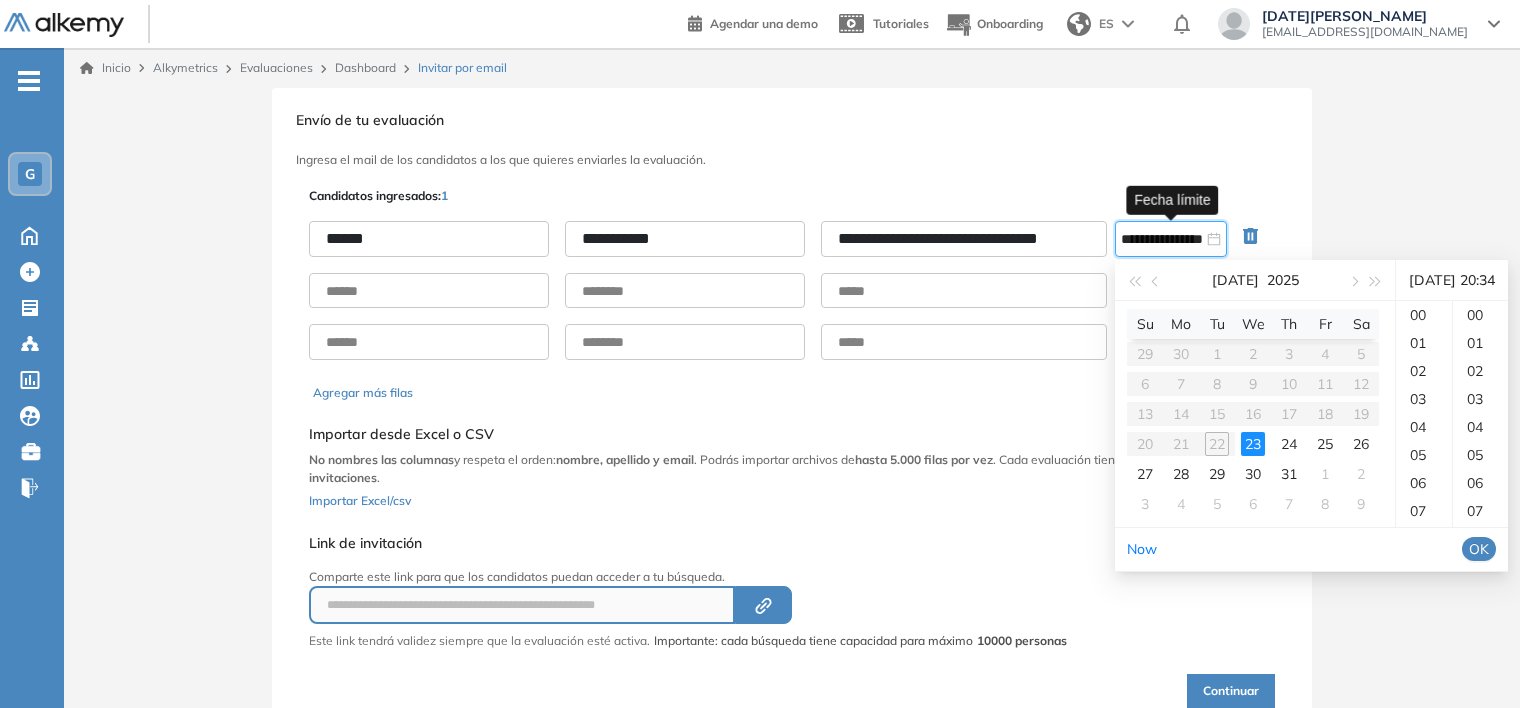 scroll, scrollTop: 372, scrollLeft: 0, axis: vertical 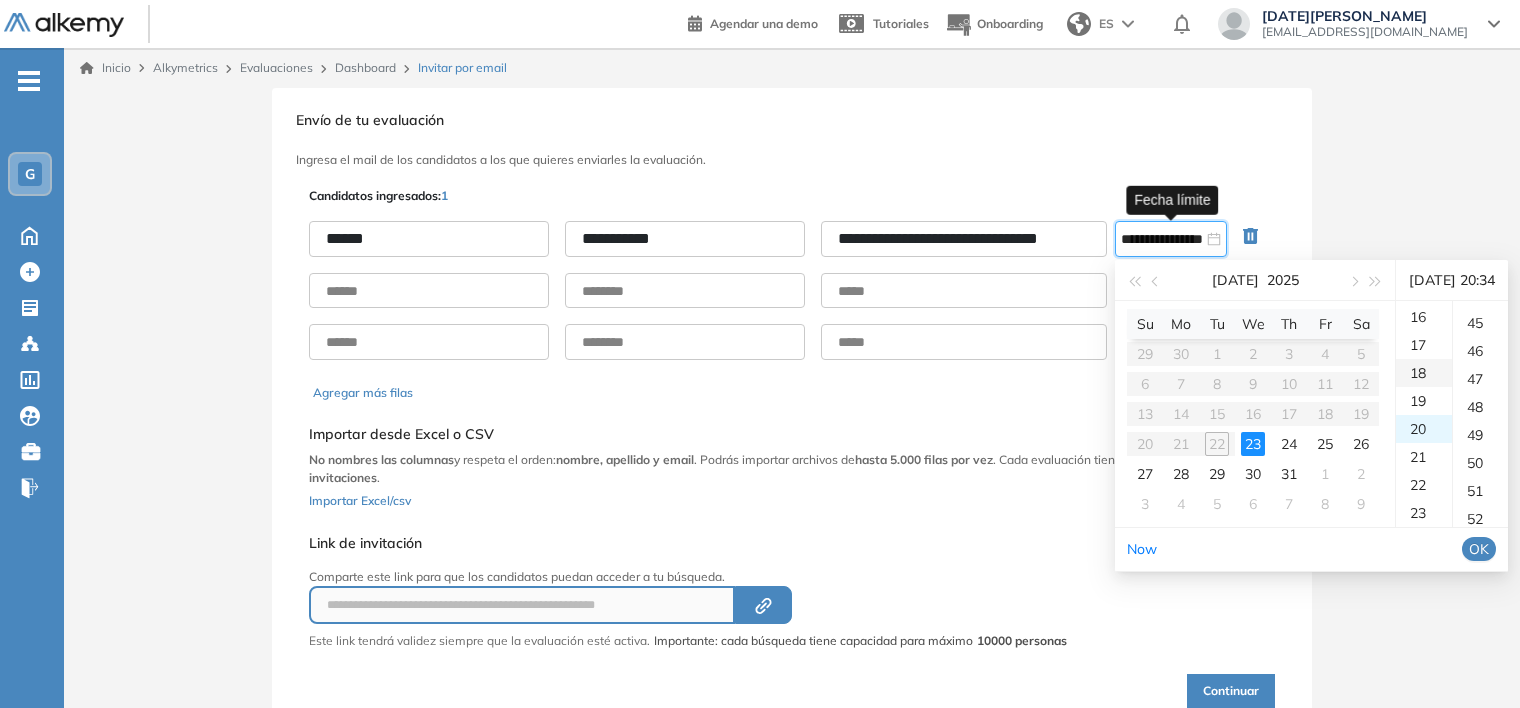 click on "18" at bounding box center [1424, 373] 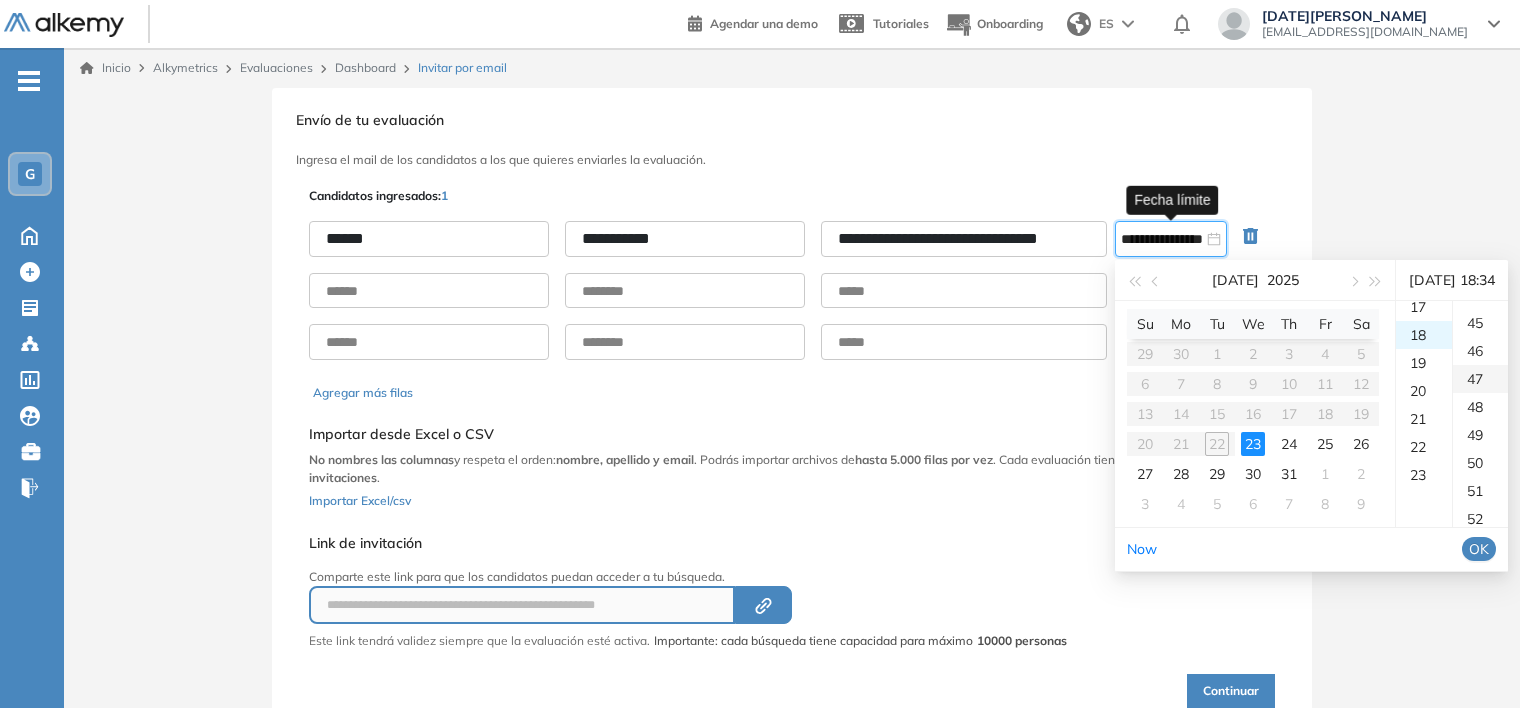 scroll, scrollTop: 504, scrollLeft: 0, axis: vertical 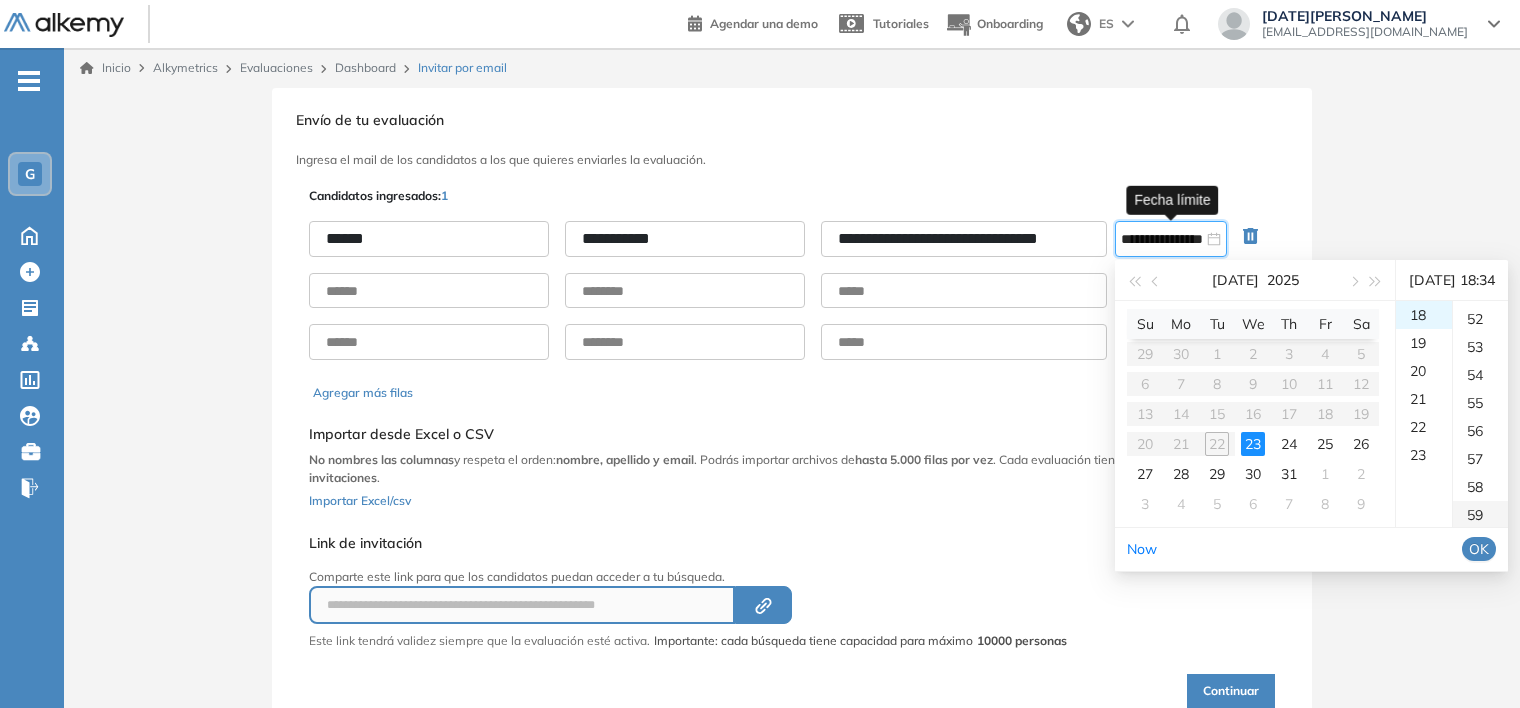 click on "59" at bounding box center (1480, 515) 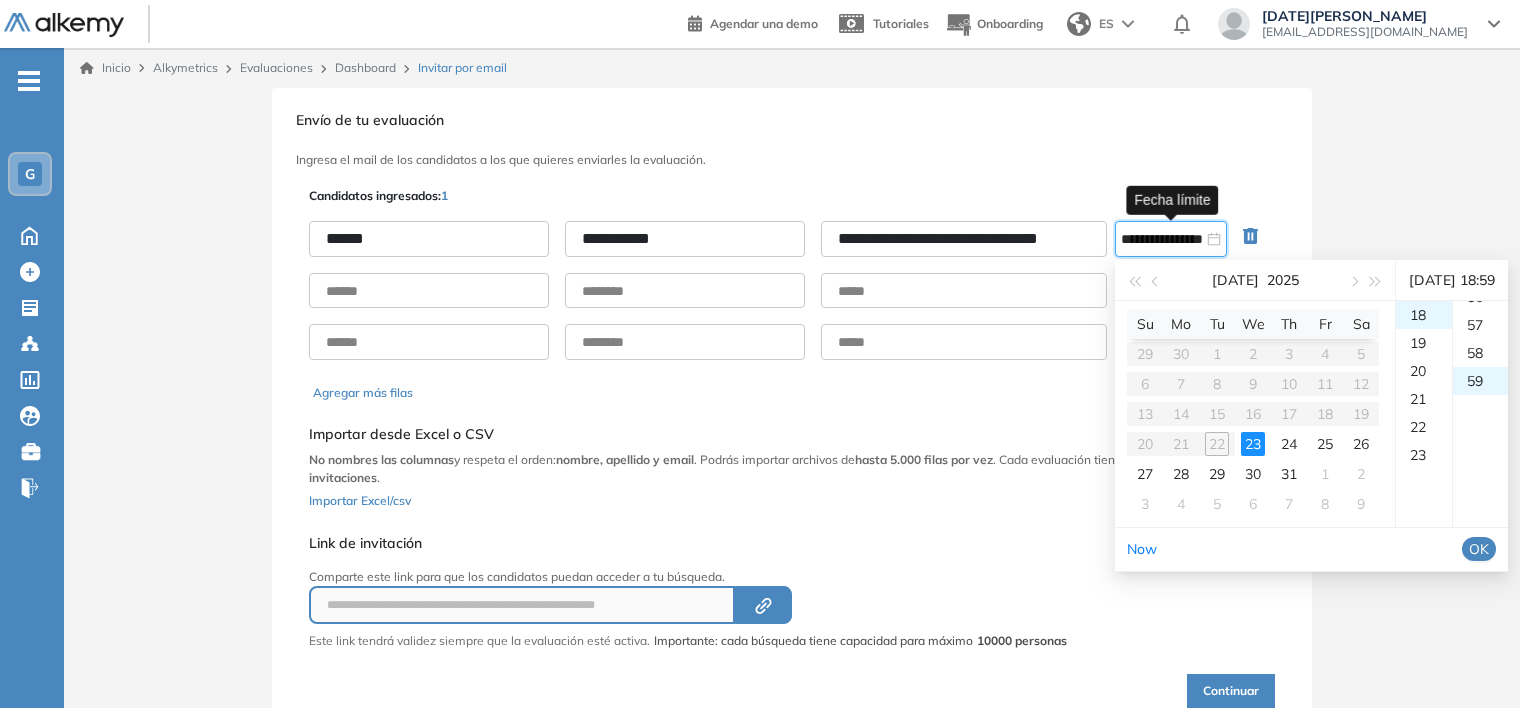 scroll, scrollTop: 1652, scrollLeft: 0, axis: vertical 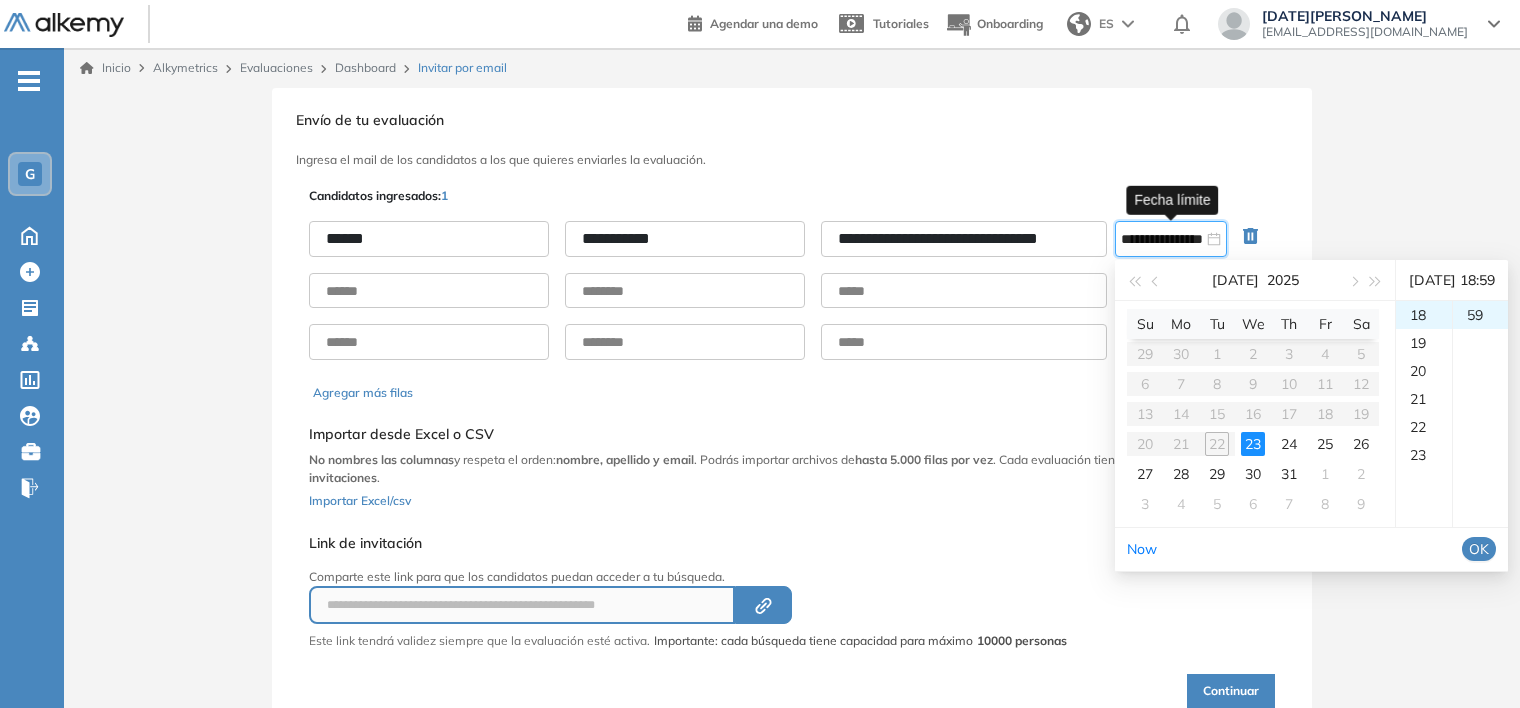 click on "OK" at bounding box center (1479, 549) 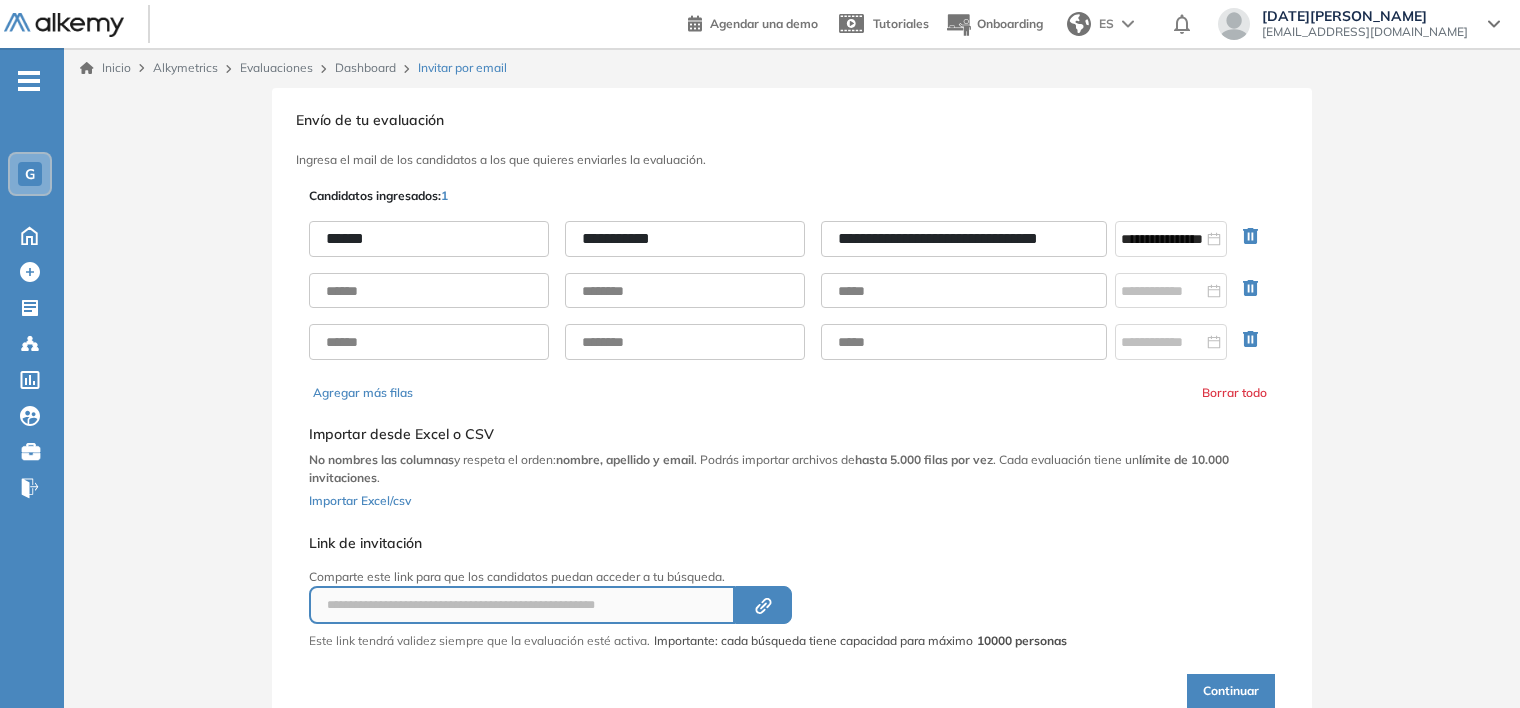click on "Continuar" at bounding box center (1231, 691) 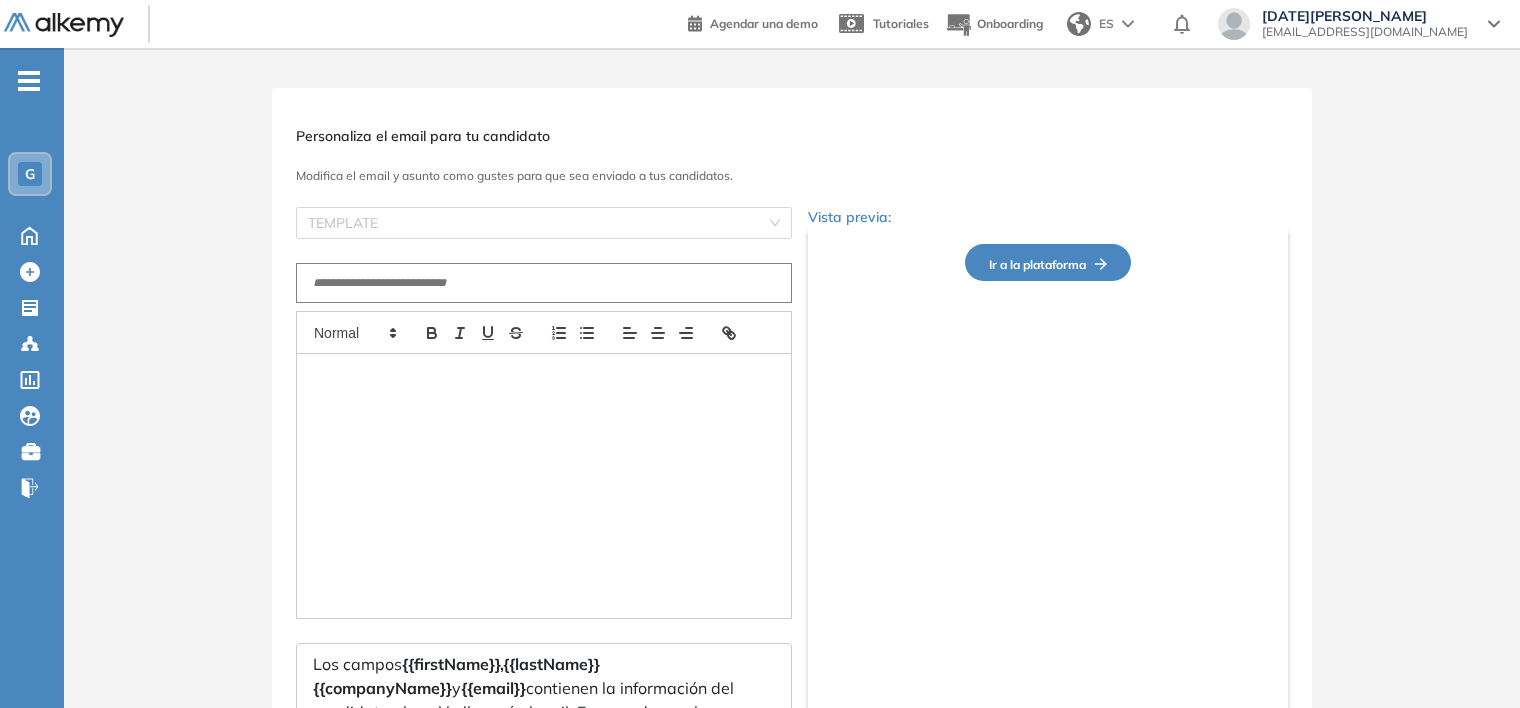 type on "**********" 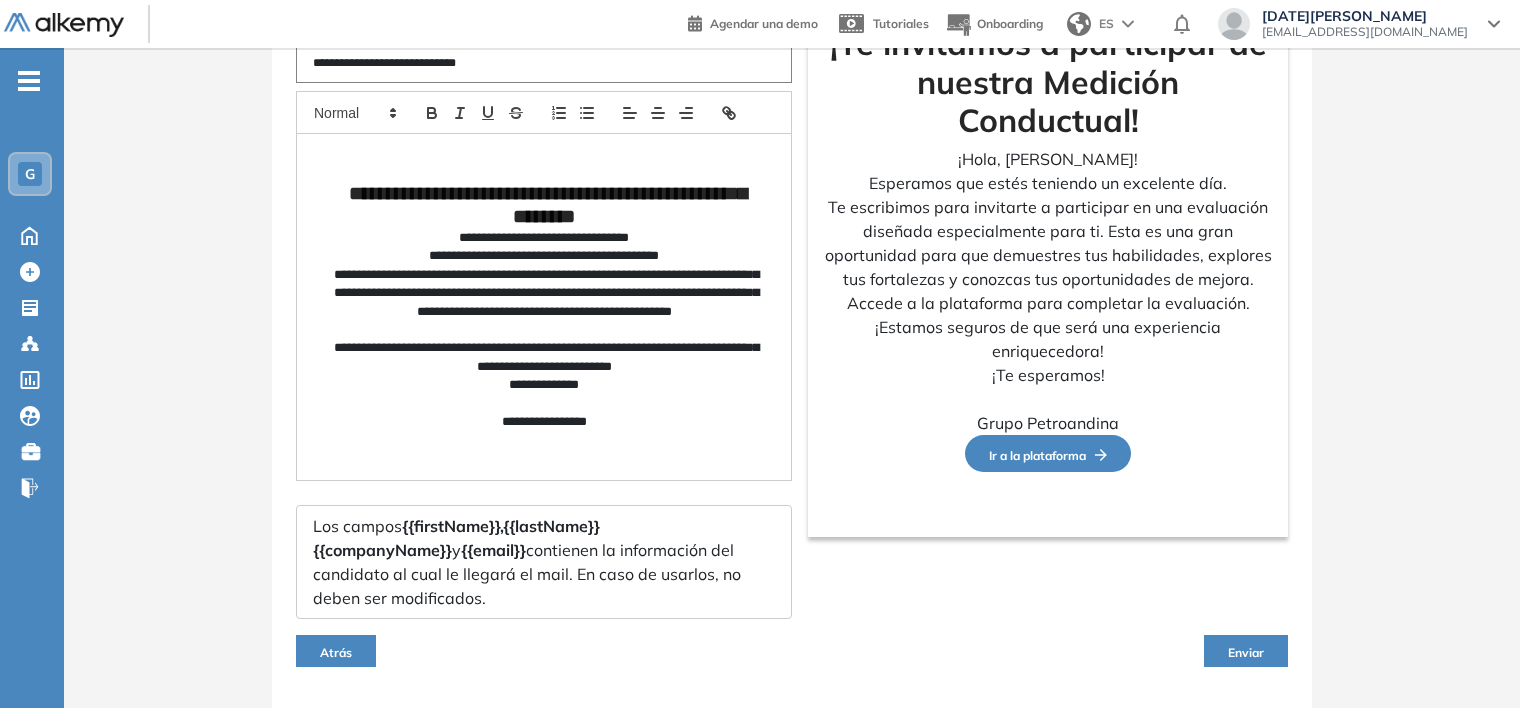 scroll, scrollTop: 250, scrollLeft: 0, axis: vertical 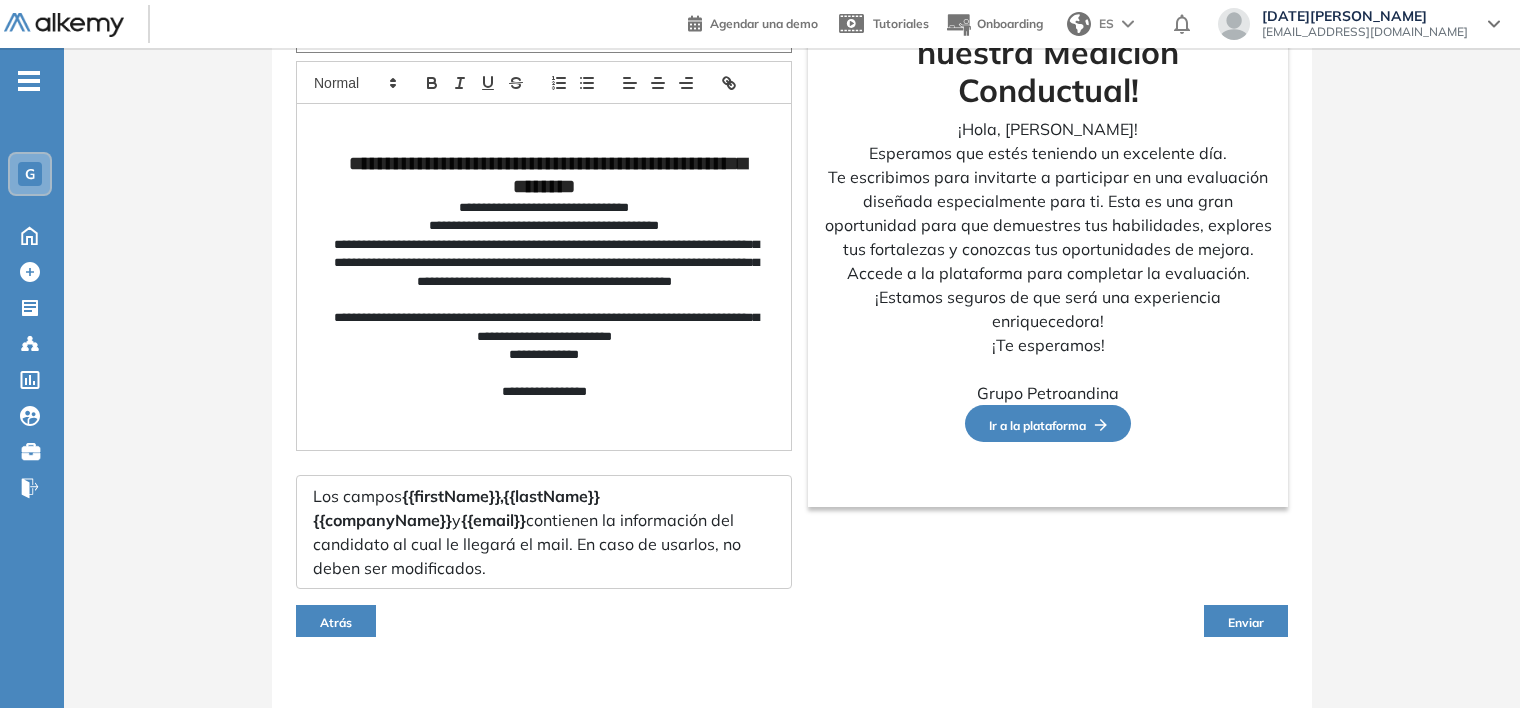 click on "Enviar" at bounding box center [1246, 622] 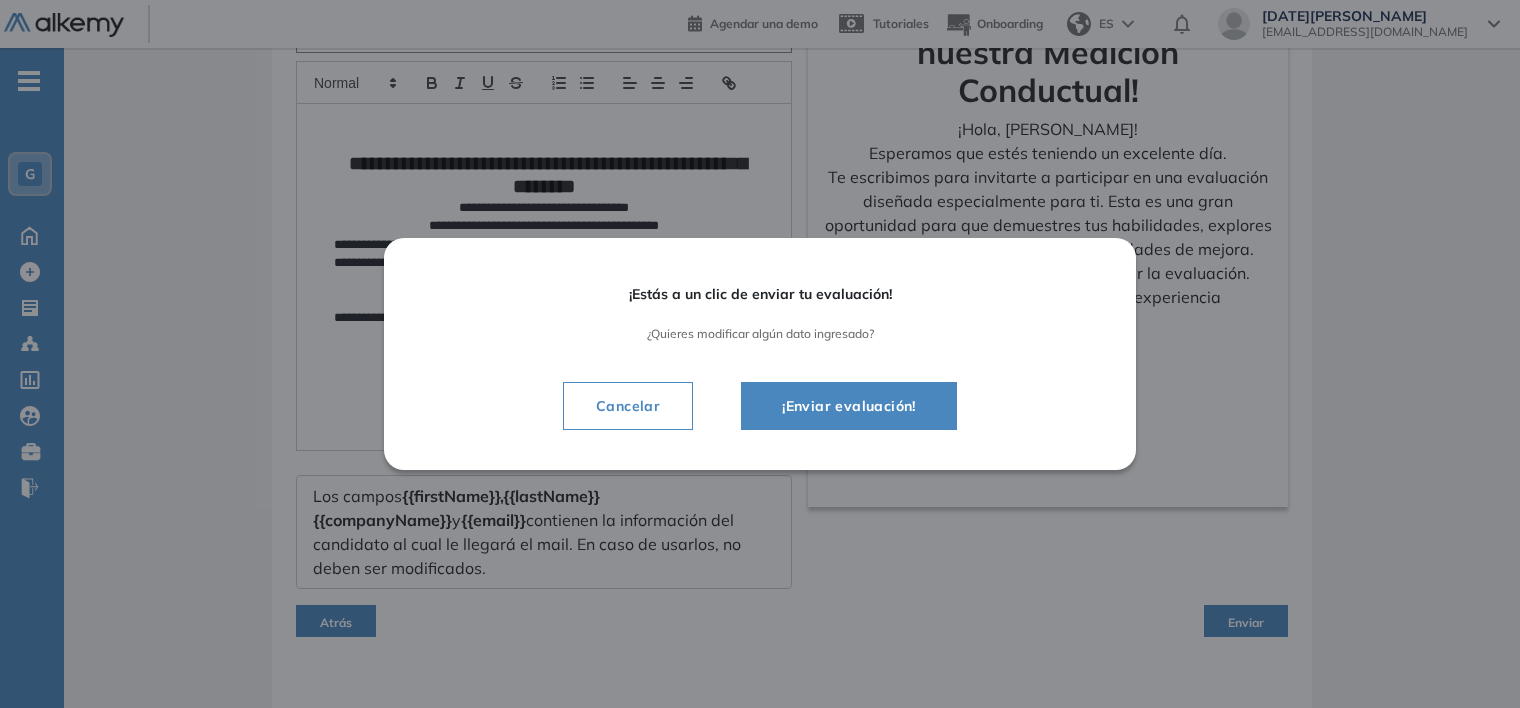 click on "¡Enviar evaluación!" at bounding box center (849, 406) 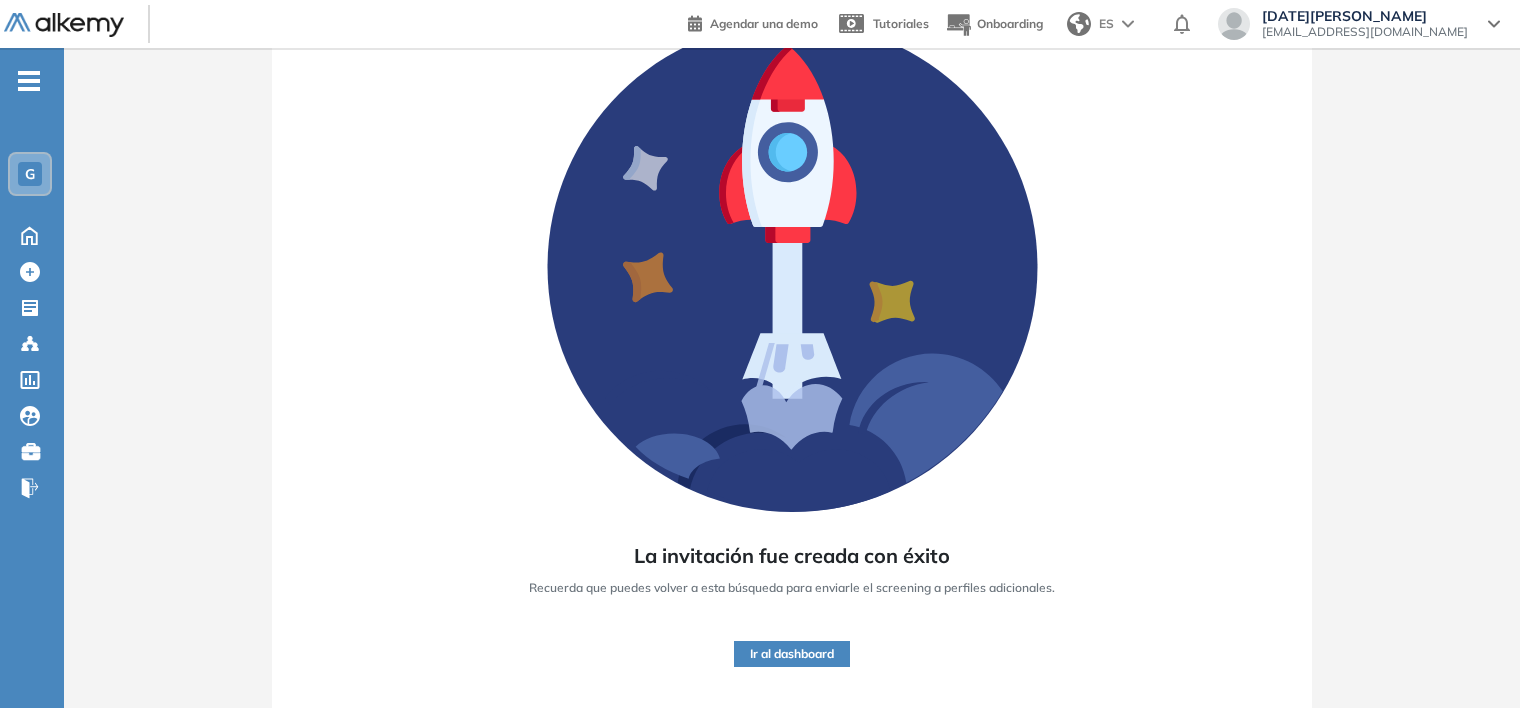 scroll, scrollTop: 174, scrollLeft: 0, axis: vertical 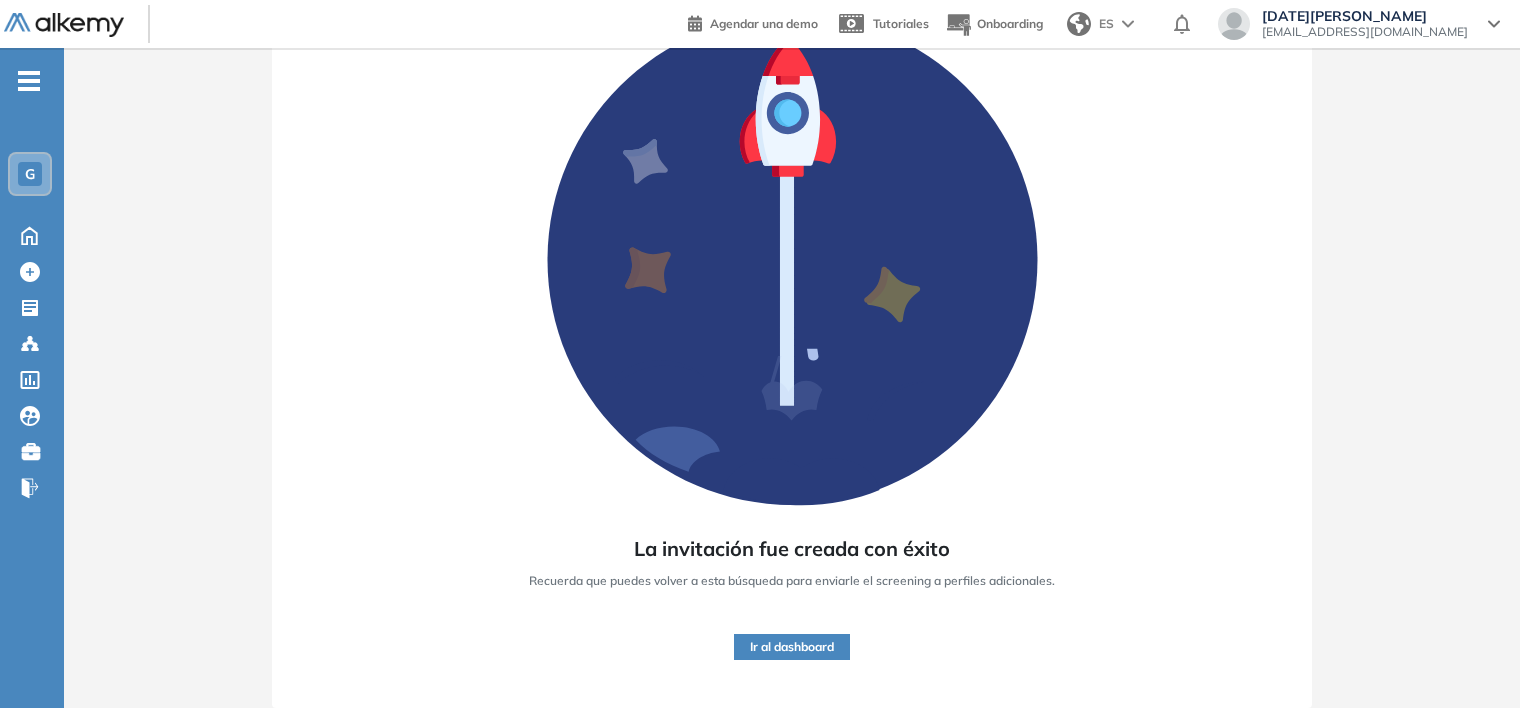 click on "Ir al dashboard" at bounding box center (792, 647) 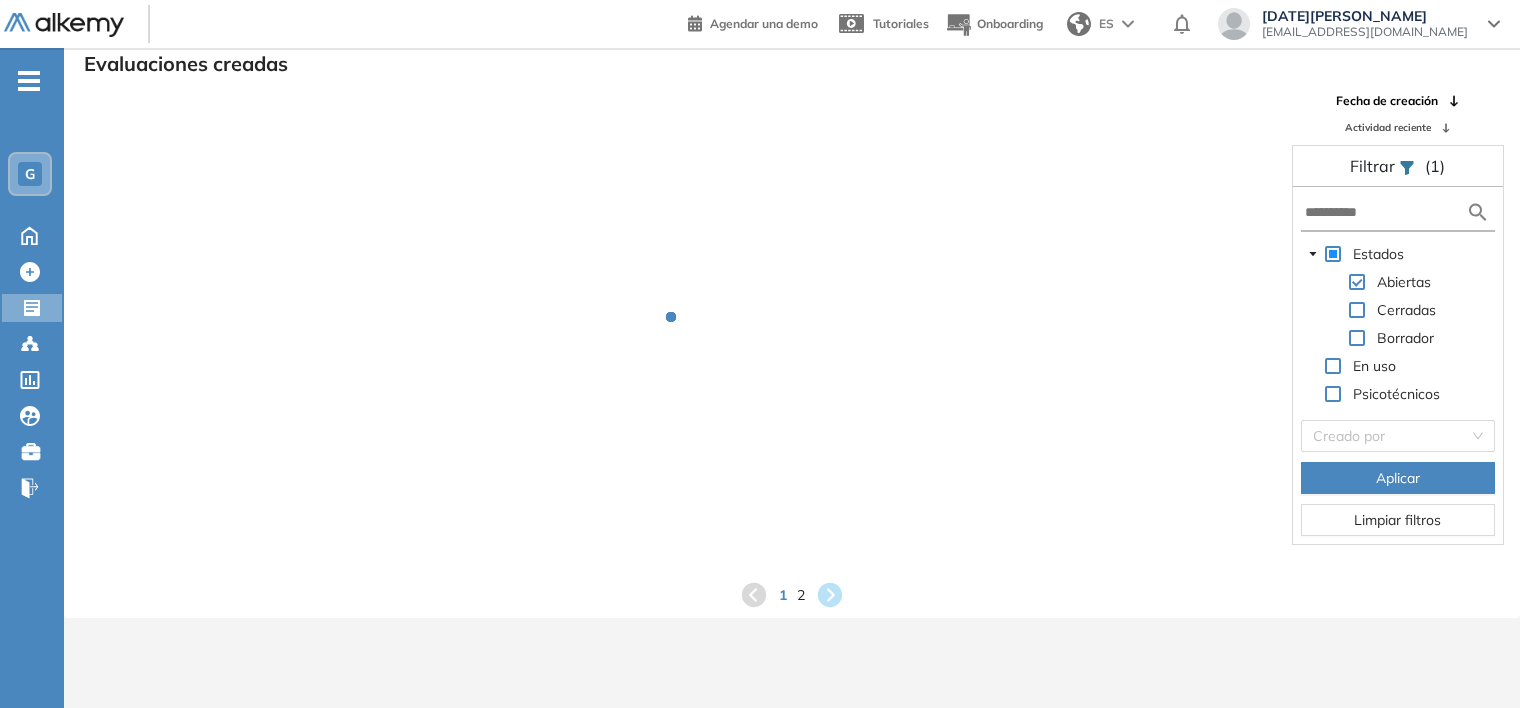 scroll, scrollTop: 48, scrollLeft: 0, axis: vertical 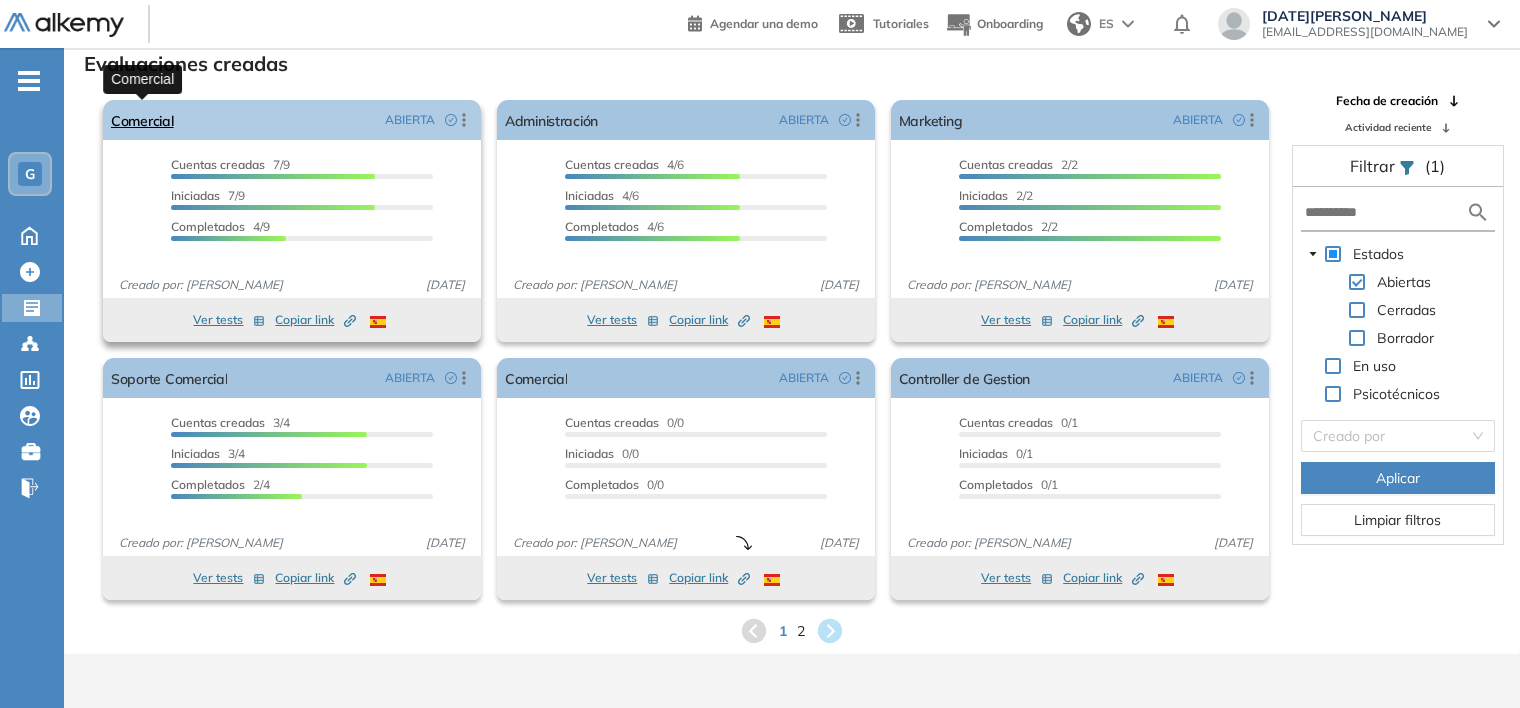 click on "Comercial" at bounding box center [142, 120] 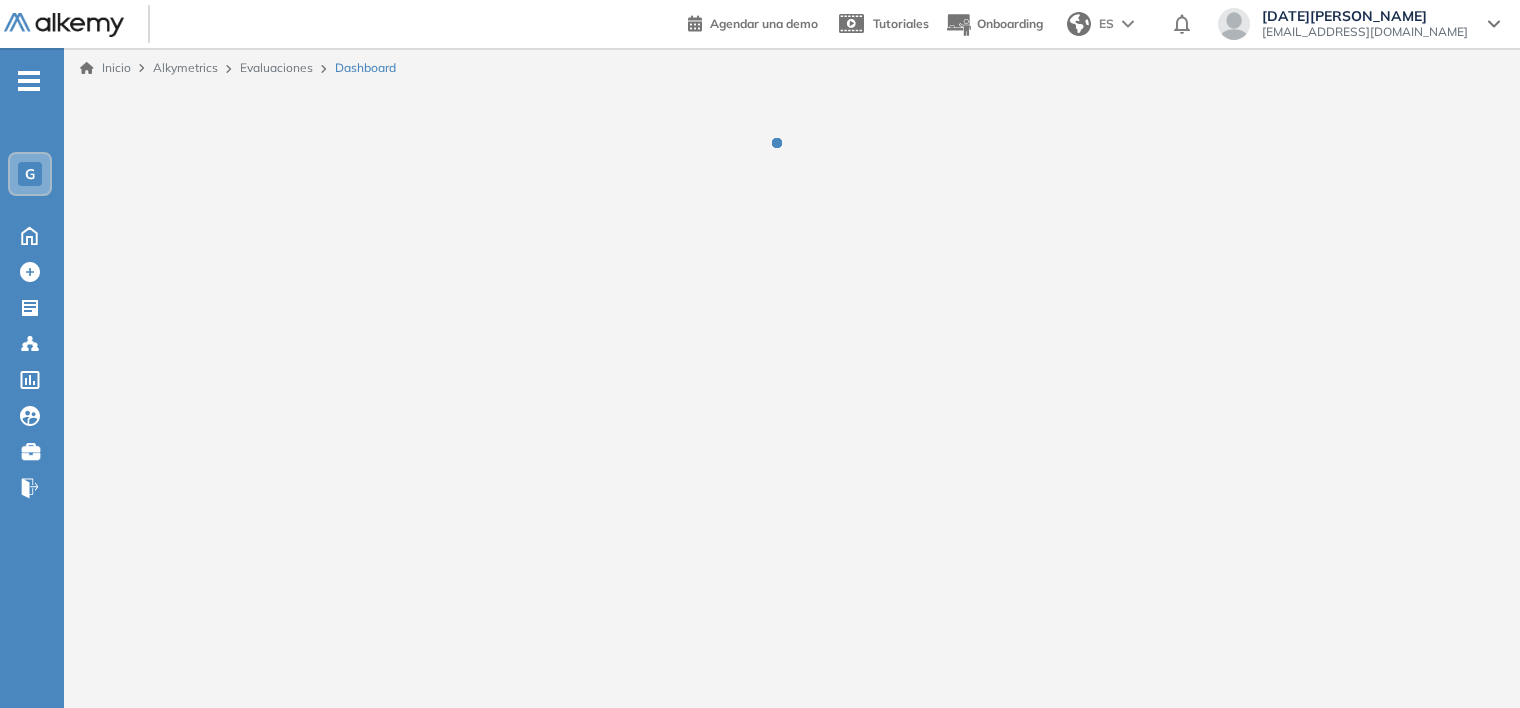 scroll, scrollTop: 0, scrollLeft: 0, axis: both 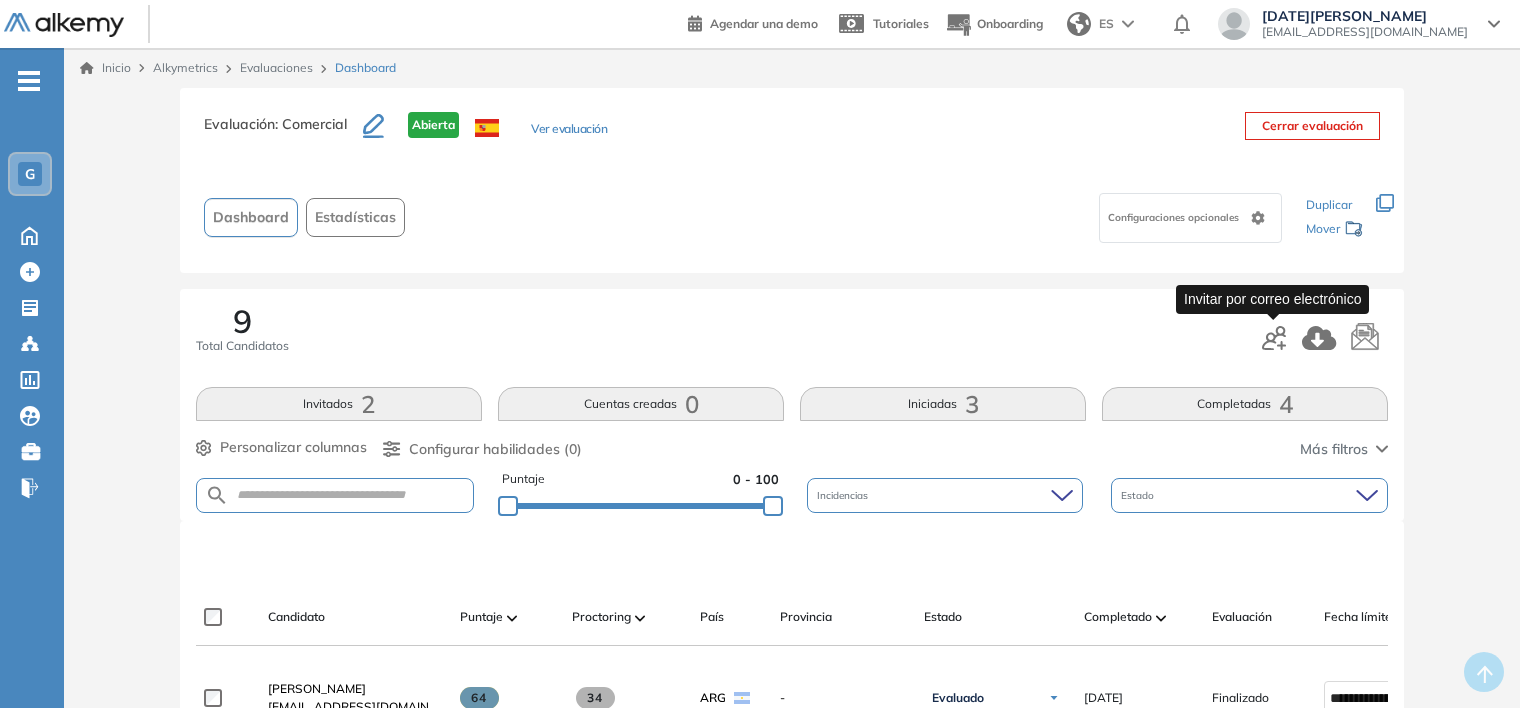 click 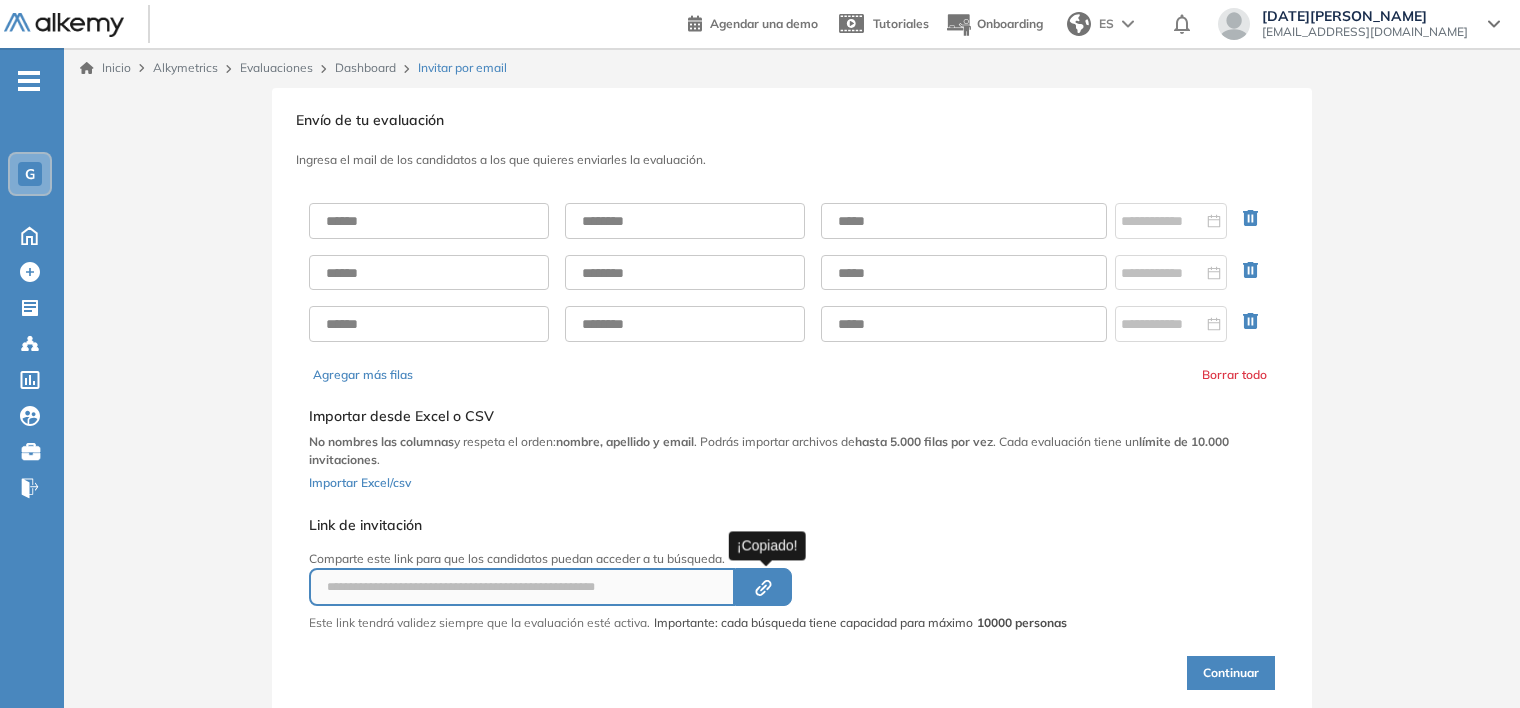 click on "Created by potrace 1.16, written by [PERSON_NAME] [DATE]-[DATE]" 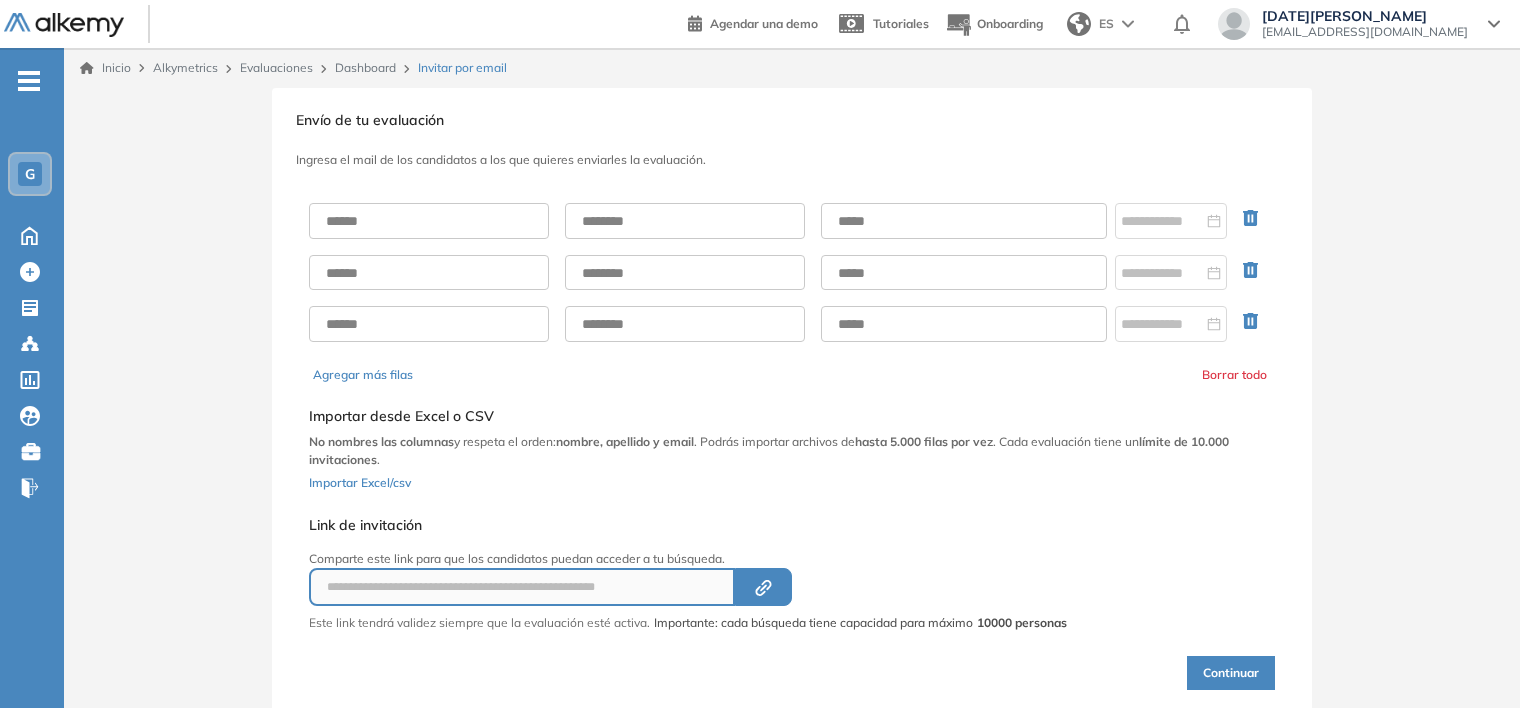 drag, startPoint x: 359, startPoint y: 63, endPoint x: 406, endPoint y: 47, distance: 49.648766 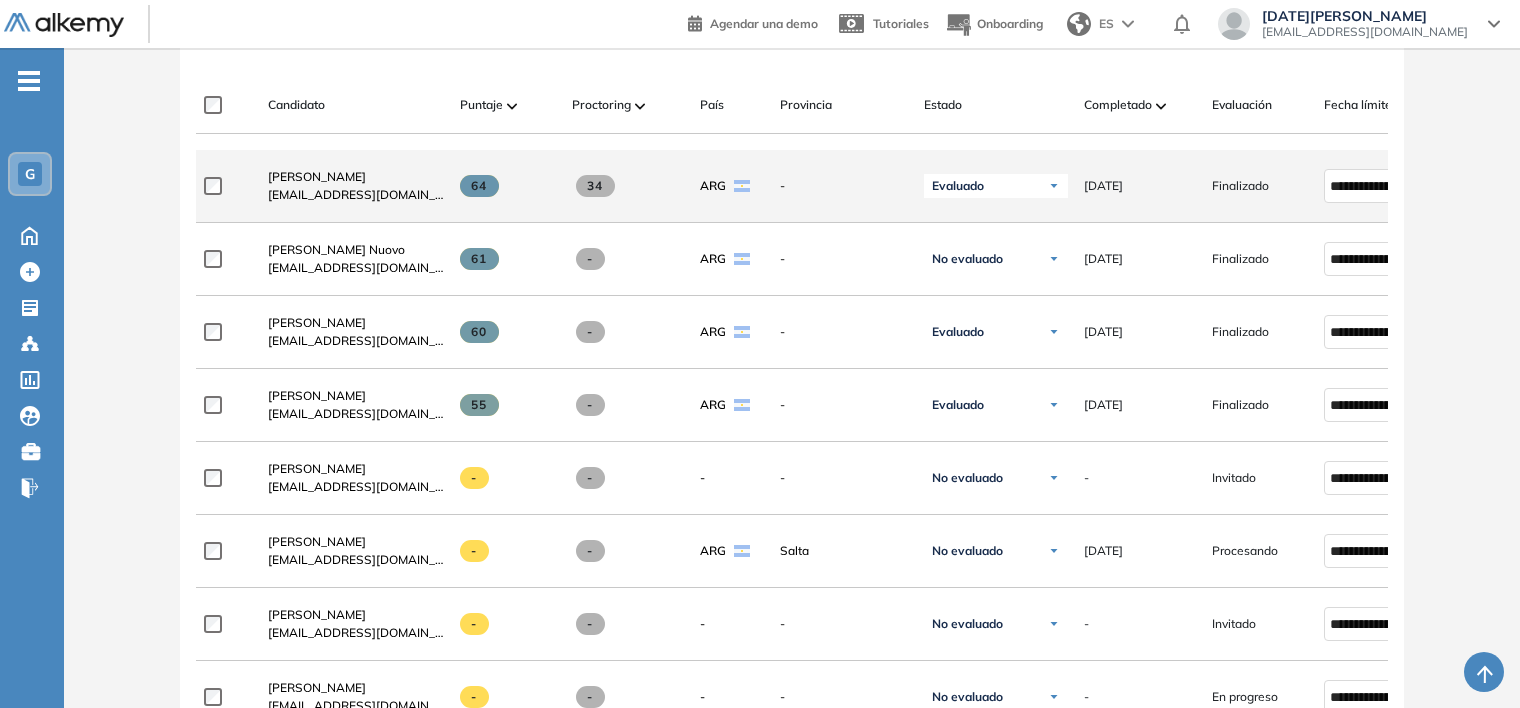 scroll, scrollTop: 400, scrollLeft: 0, axis: vertical 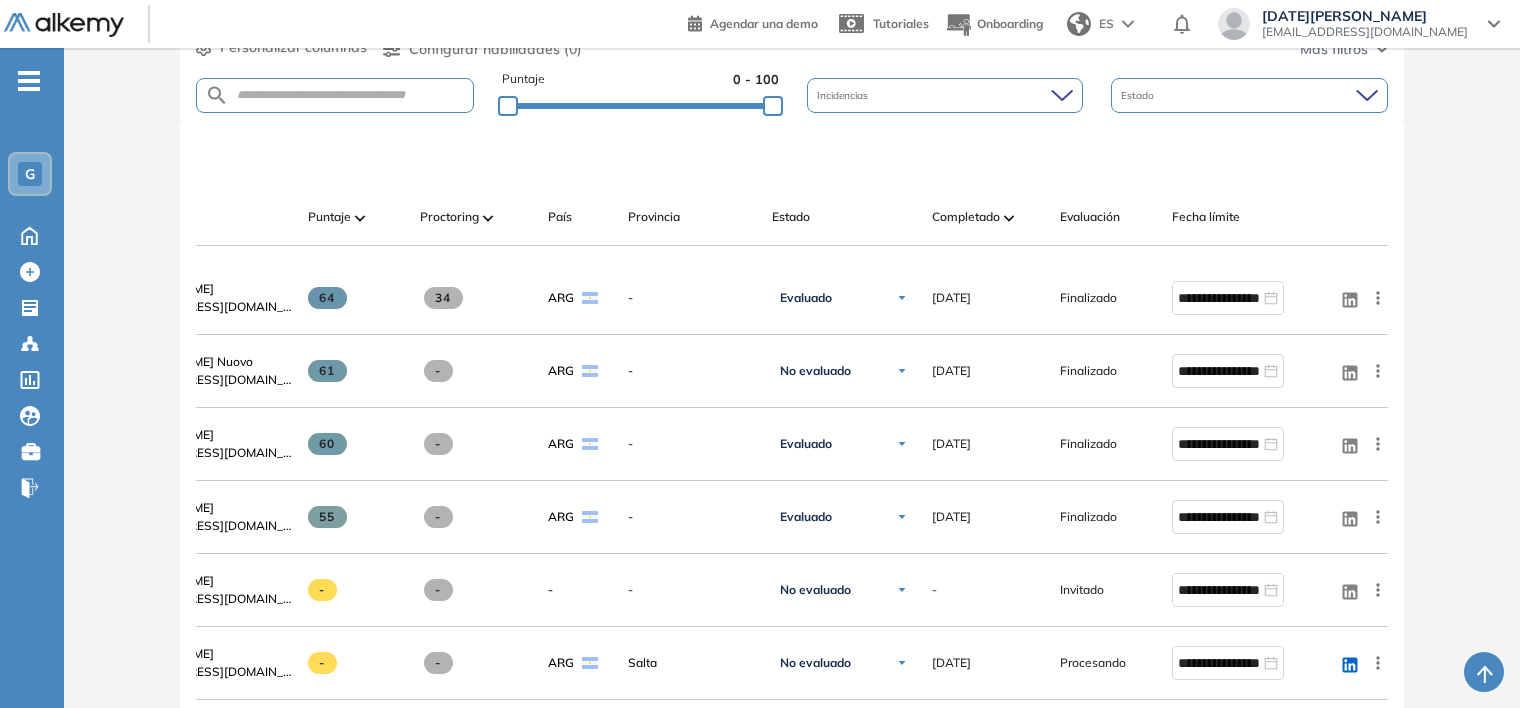drag, startPoint x: 1168, startPoint y: 259, endPoint x: 1405, endPoint y: 263, distance: 237.03375 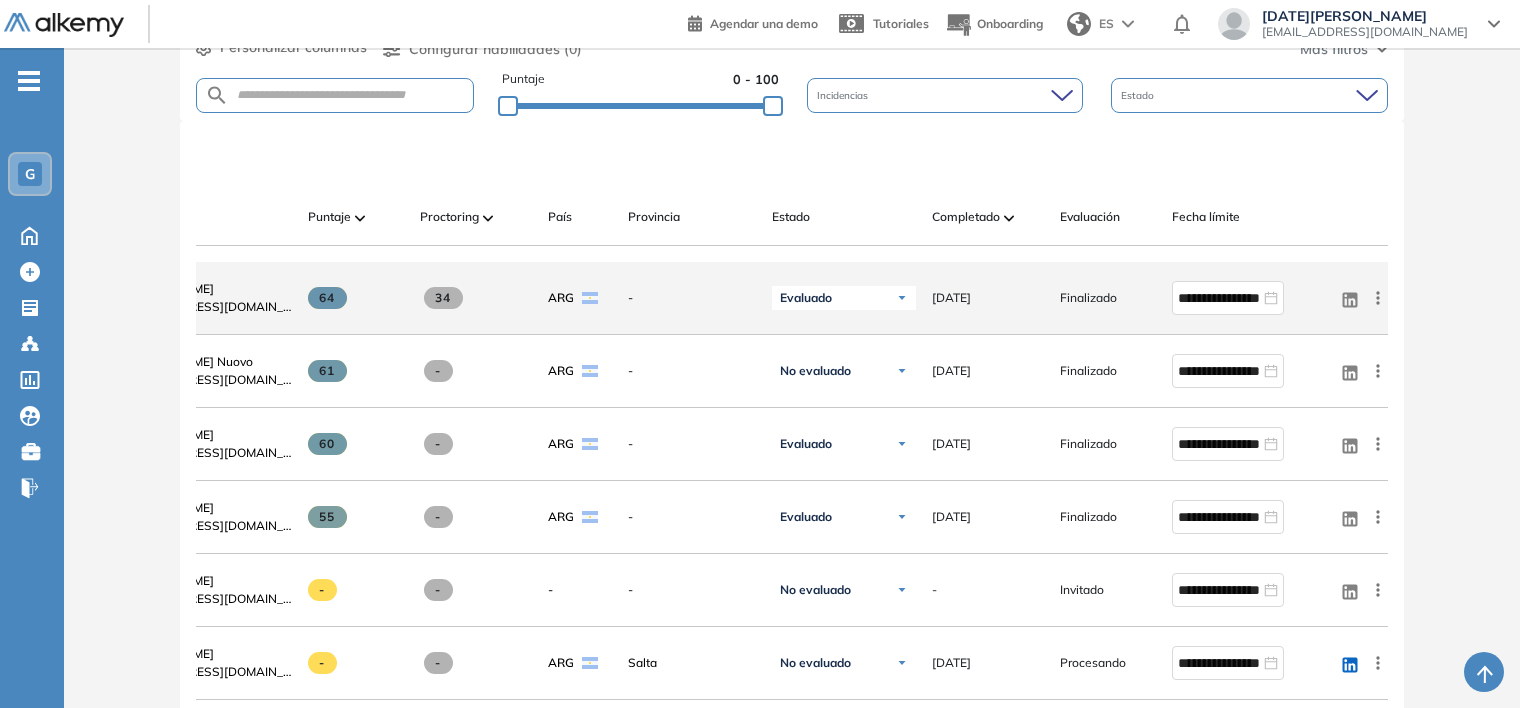 click 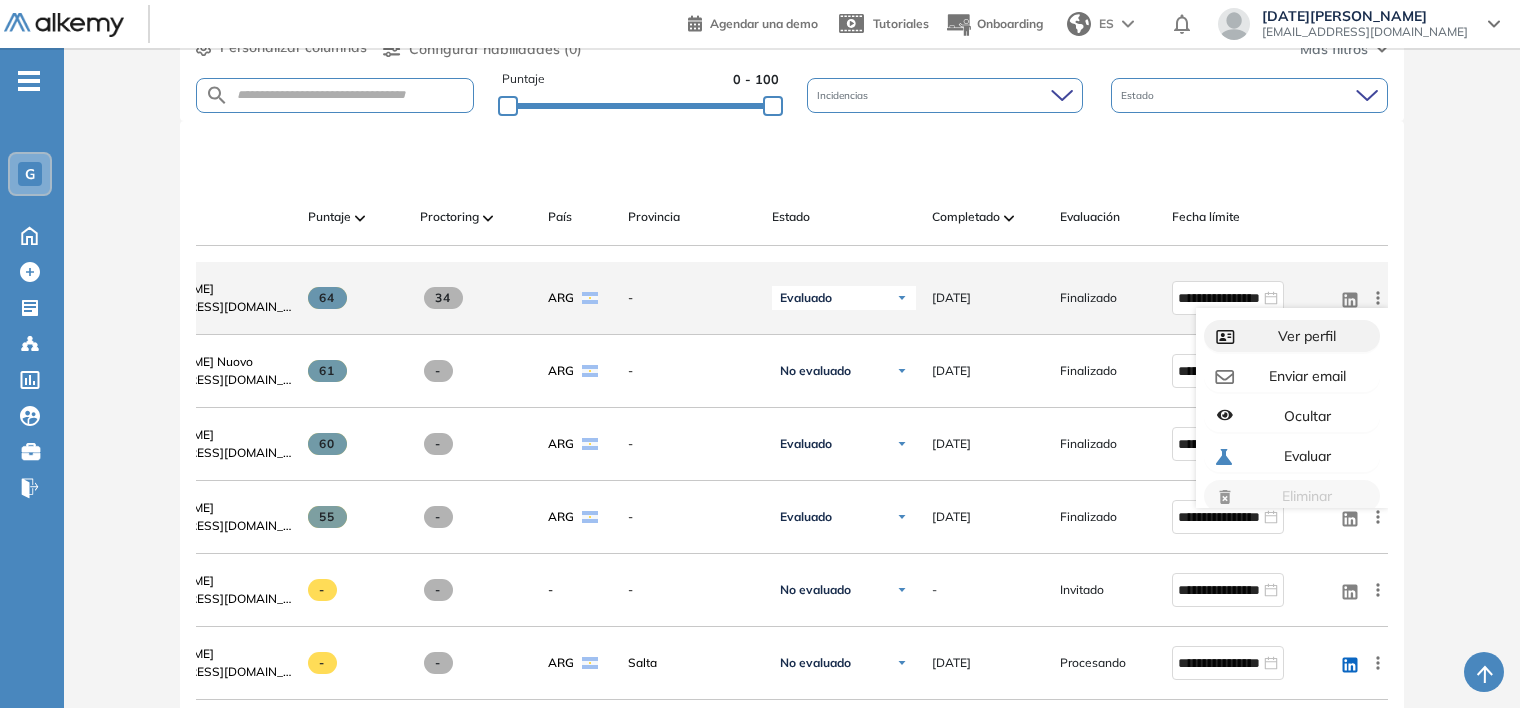 click on "Ver perfil" at bounding box center [1305, 336] 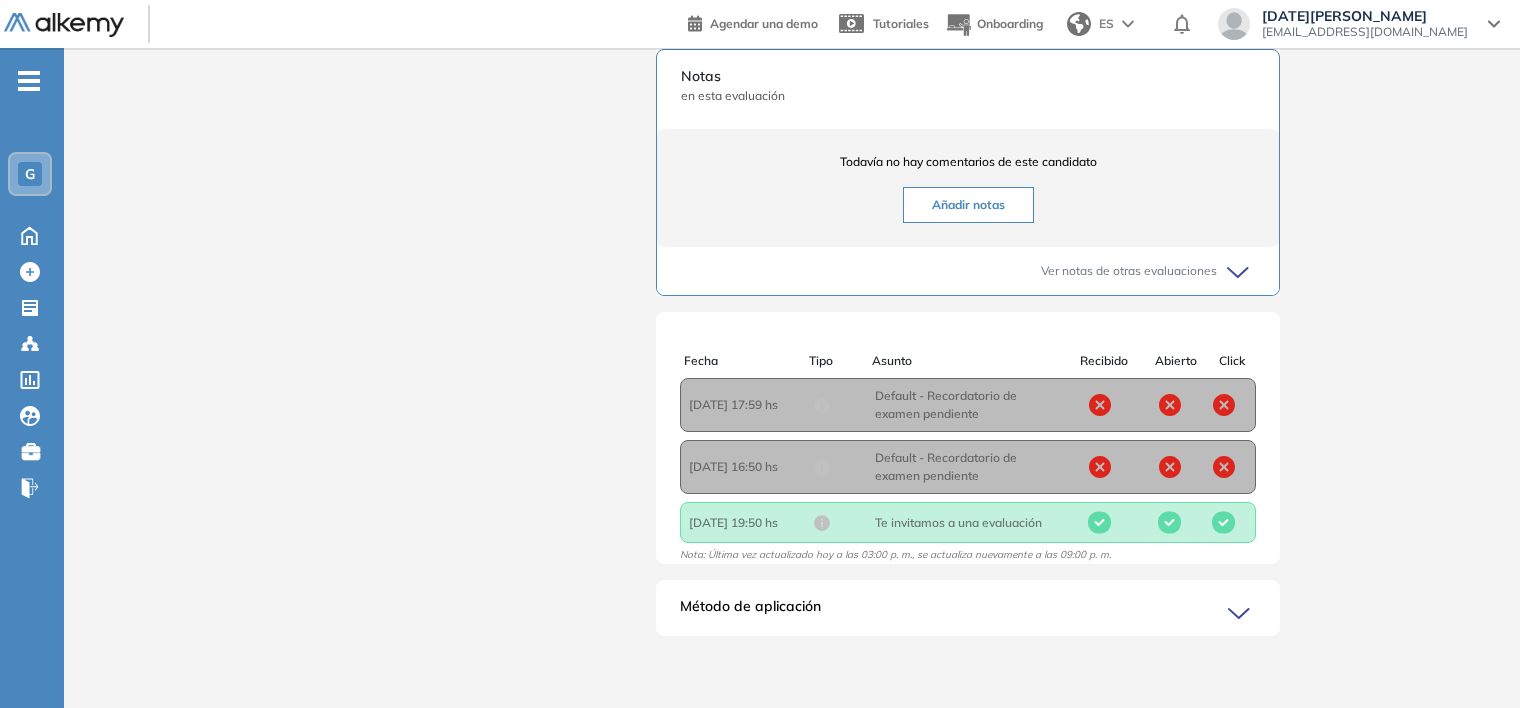 scroll, scrollTop: 1055, scrollLeft: 0, axis: vertical 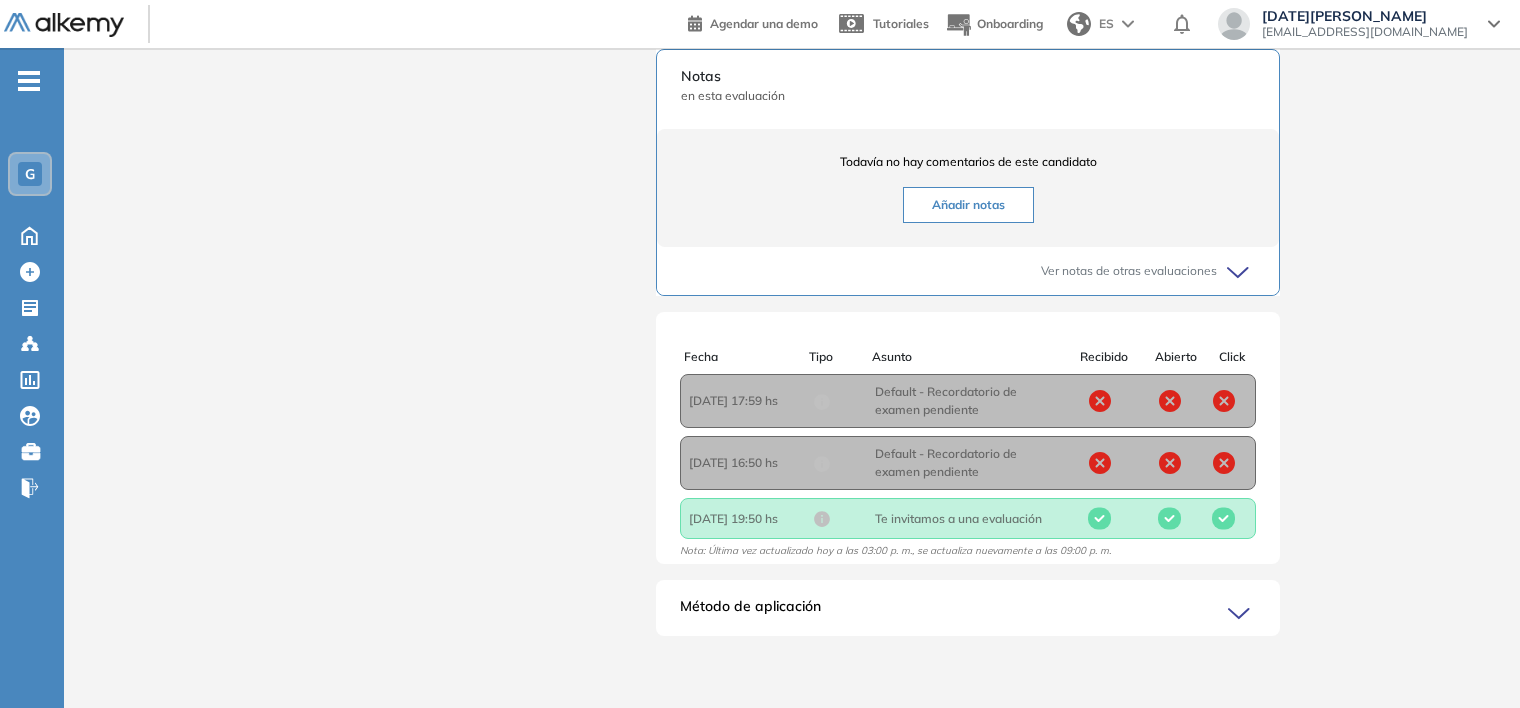 click on "Método de aplicación" at bounding box center [968, 616] 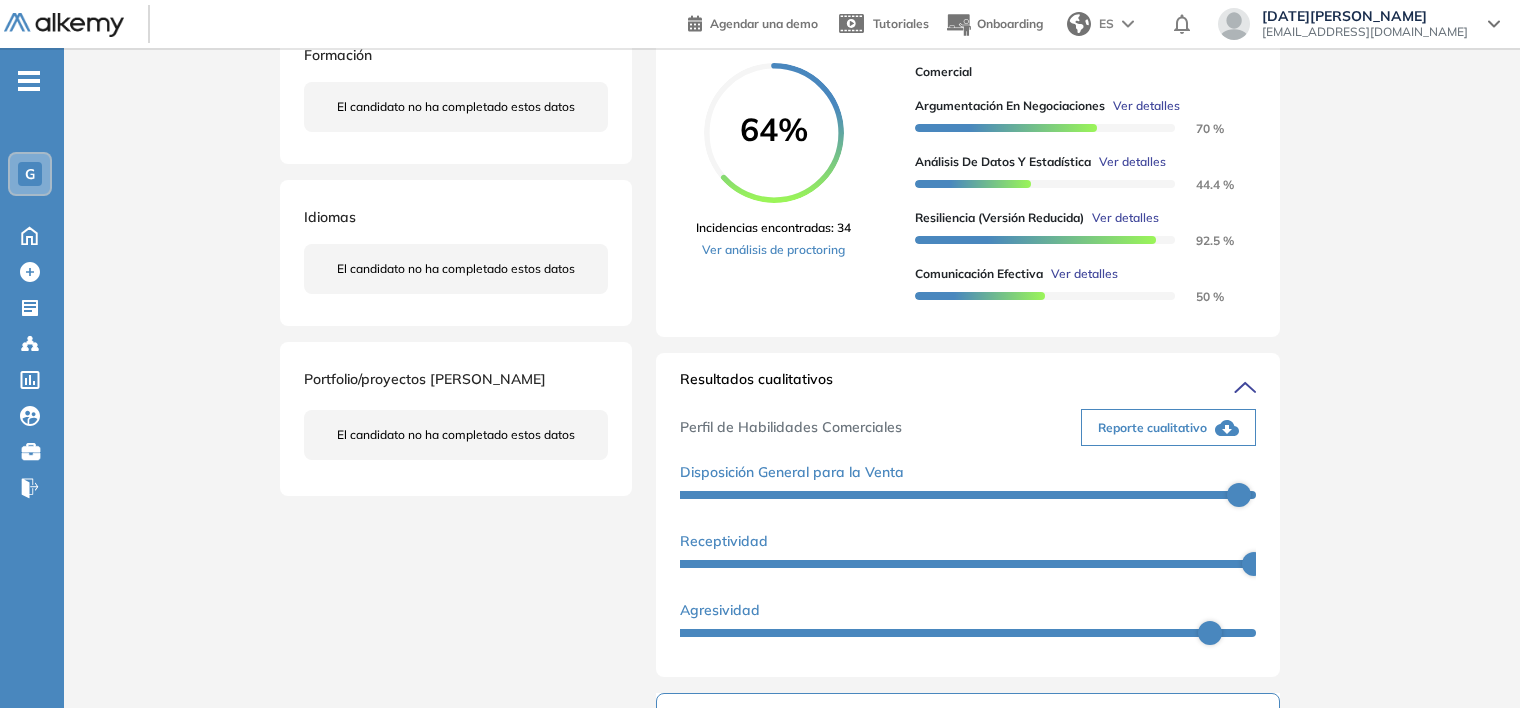 scroll, scrollTop: 272, scrollLeft: 0, axis: vertical 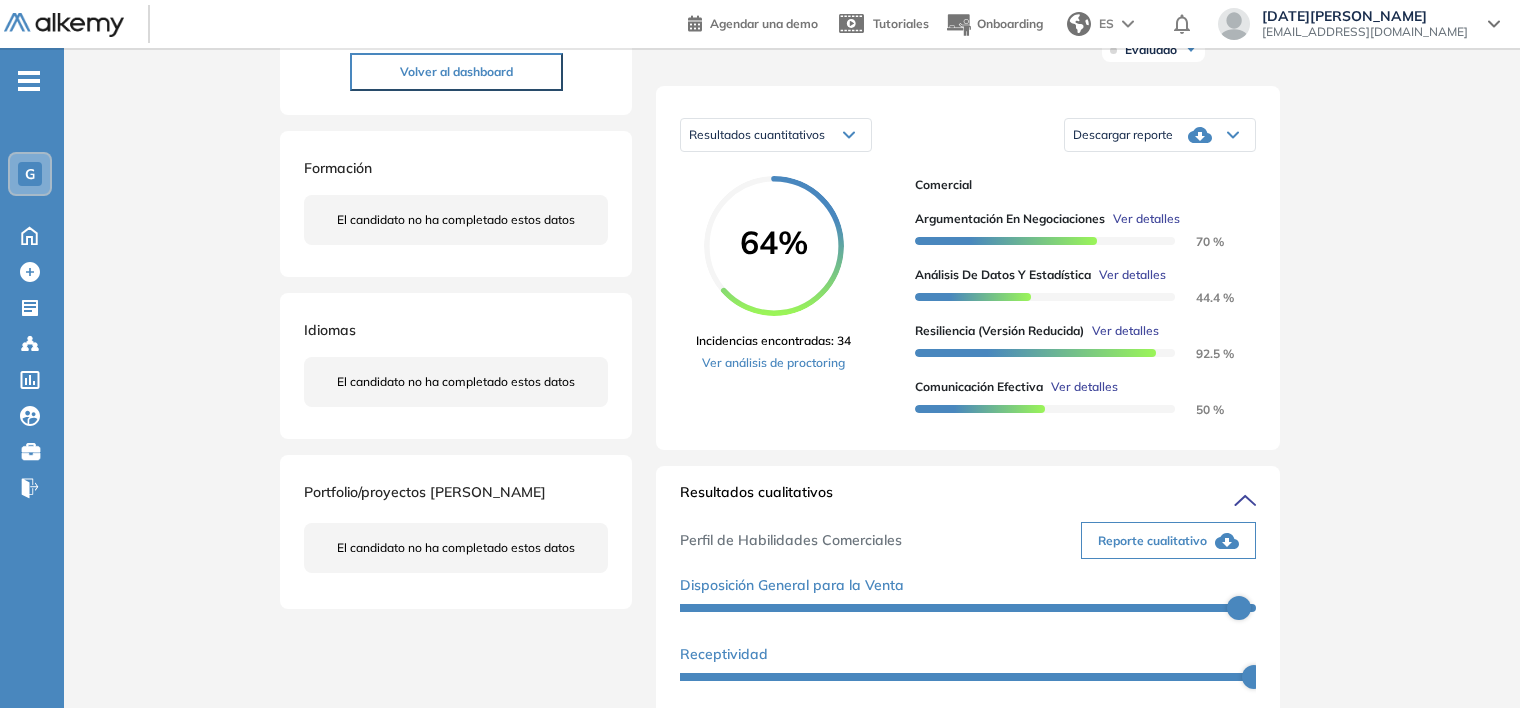 click on "Descargar reporte" at bounding box center (1123, 135) 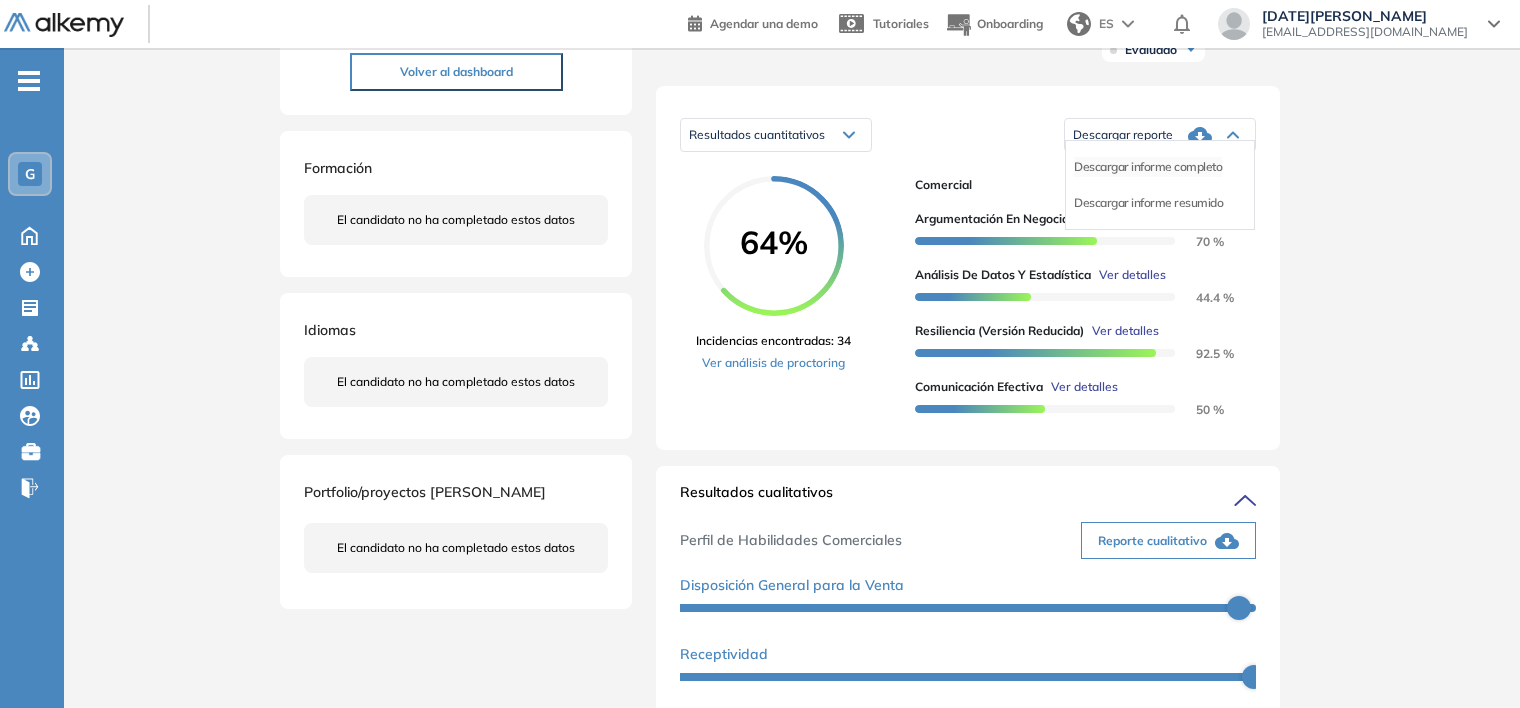 click on "Descargar informe completo" at bounding box center [1148, 167] 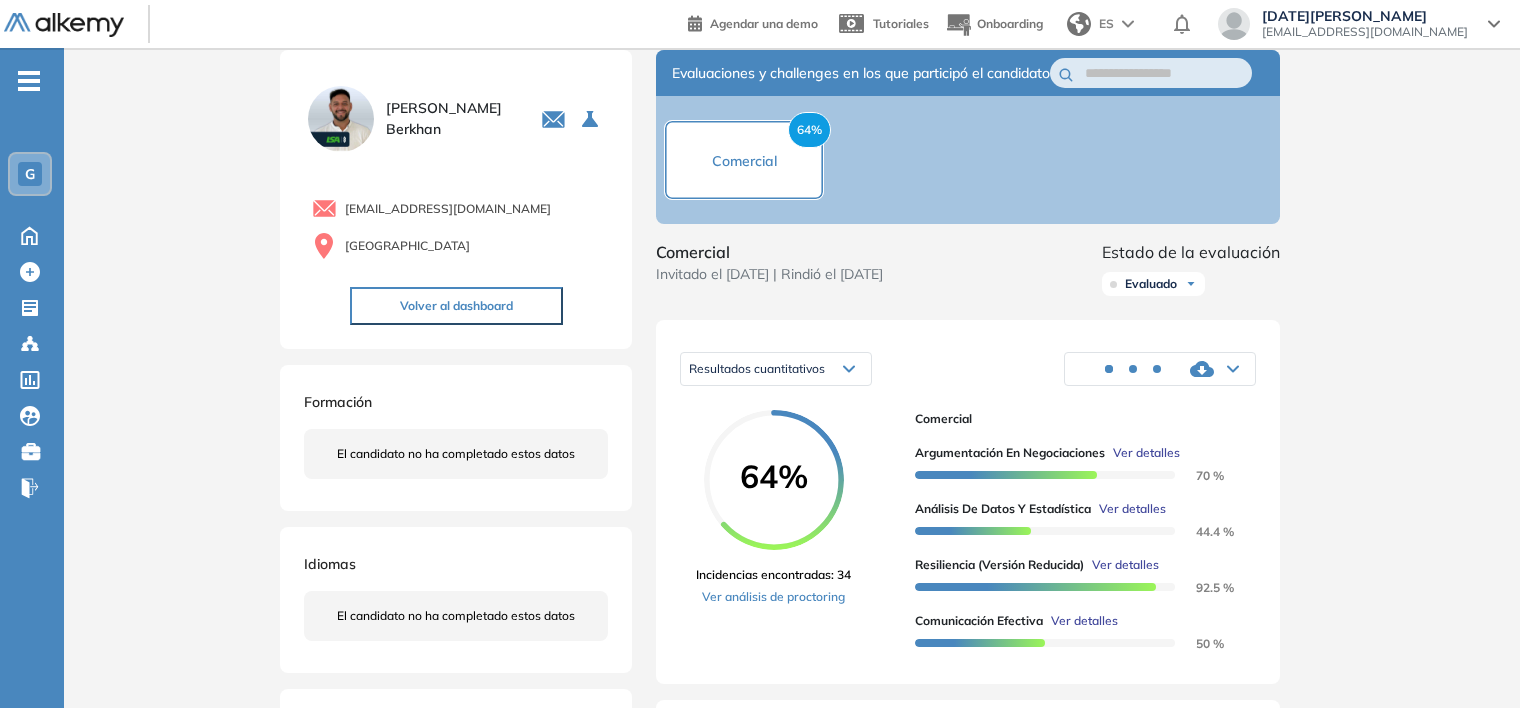 scroll, scrollTop: 0, scrollLeft: 0, axis: both 